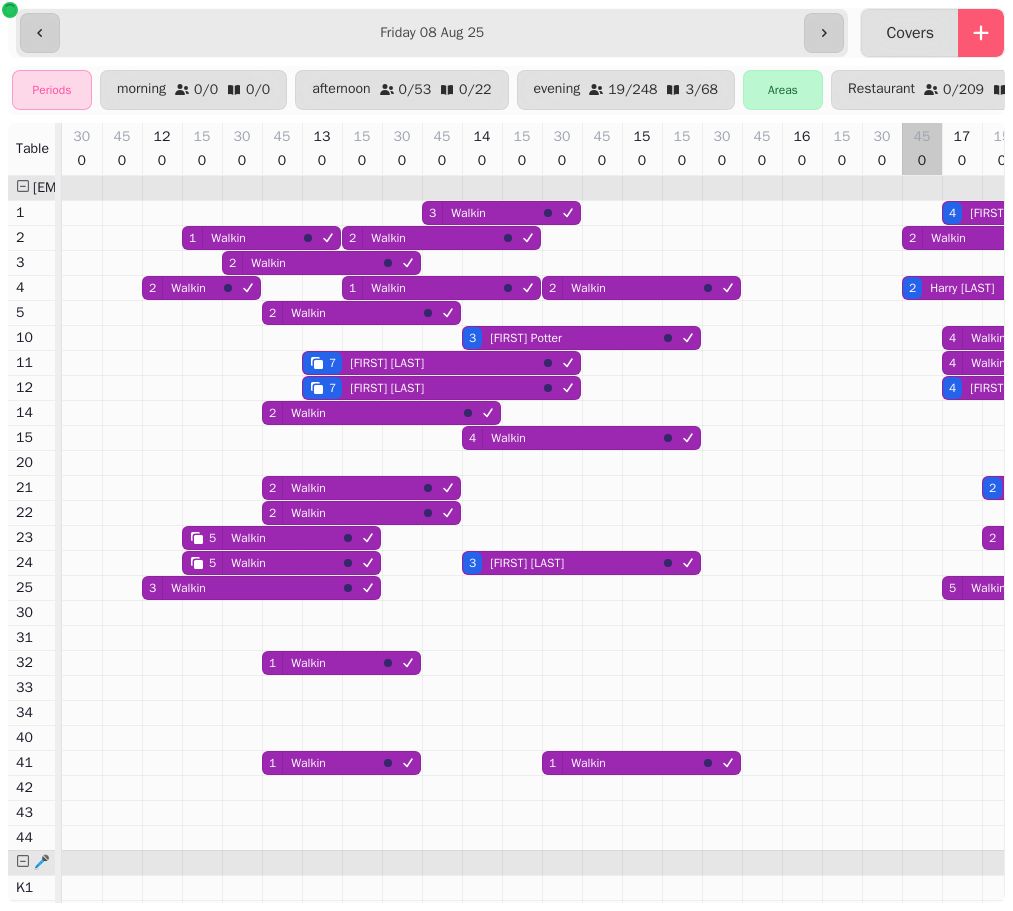 scroll, scrollTop: 0, scrollLeft: 0, axis: both 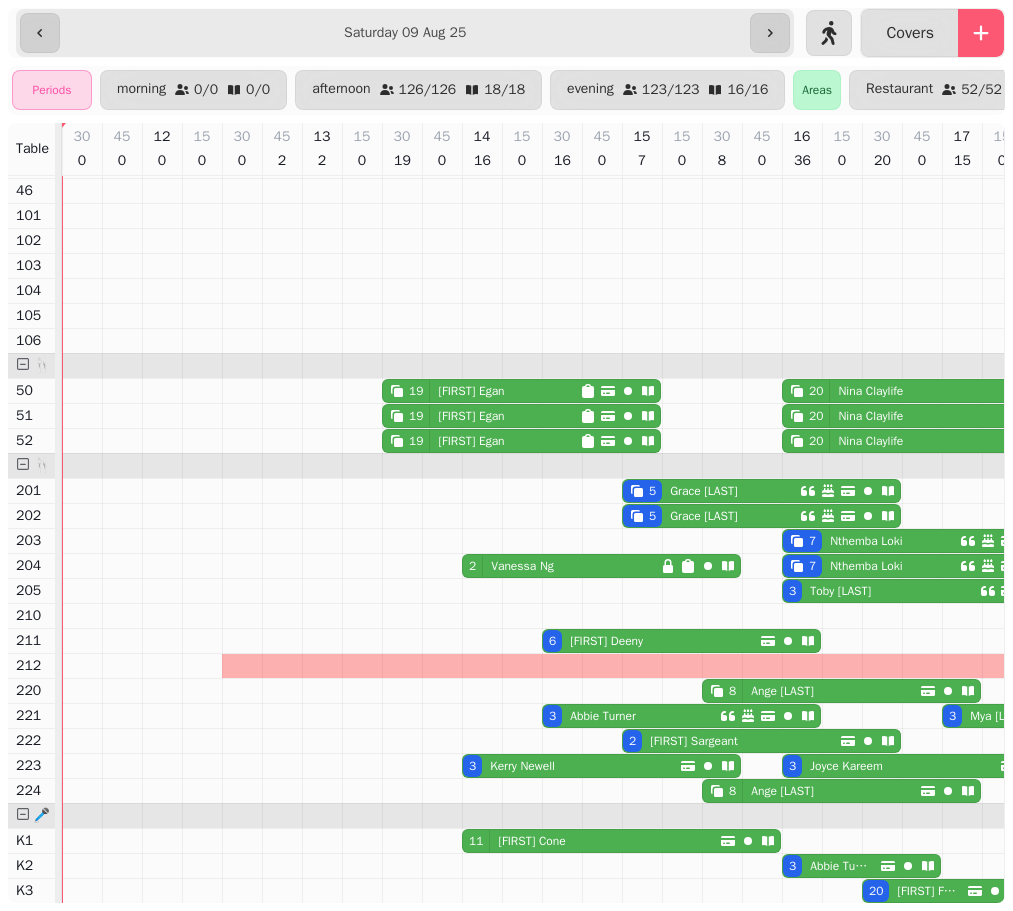 click on "[FIRST]   [LAST]" at bounding box center (522, 566) 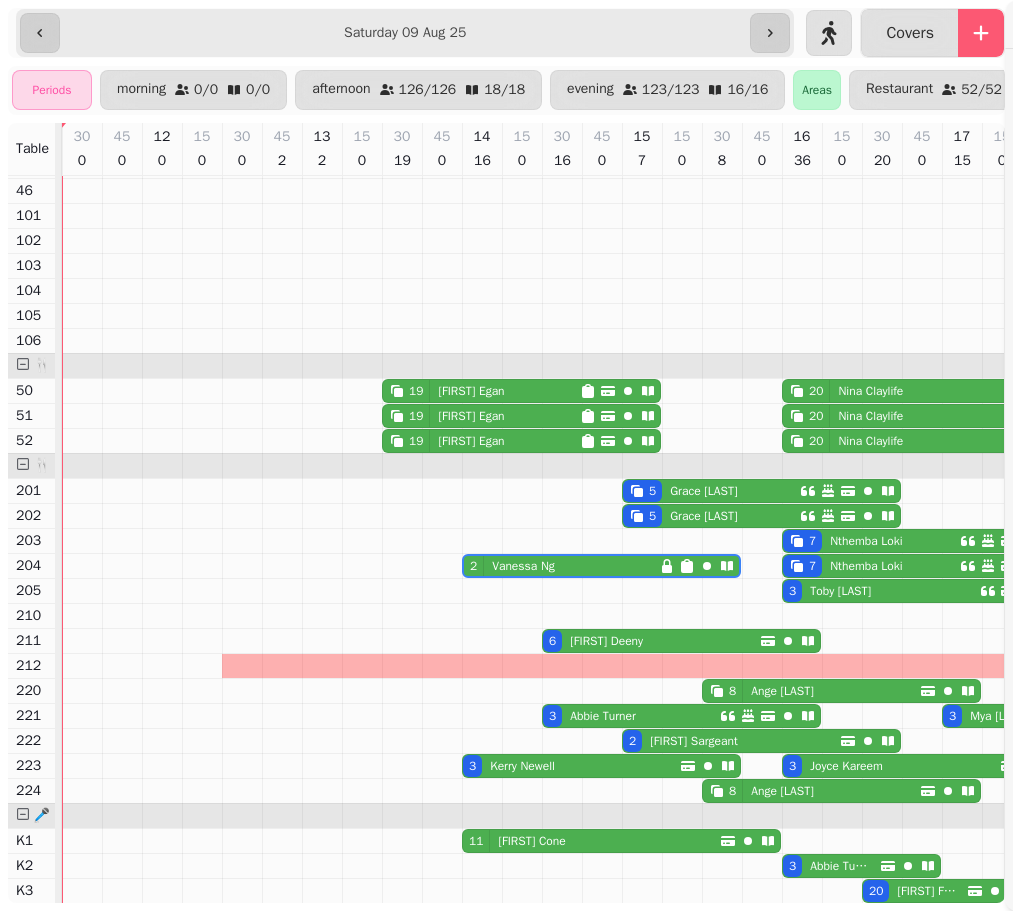 click on "Quick actions Start Time ***** ***** ***** ***** ***** ***** ***** ***** ***** ***** ***** ***** ***** ***** ***** ***** ***** ***** ***** ***** ***** ***** ***** ***** ***** ***** ***** ***** ***** ***** ***** ***** ***** ***** ***** ***** ***** ***** ***** ***** ***** ***** ***** ***** ***** ***** ***** ***** ***** ***** ***** ***** ***** ***** ***** ***** ***** ***** ***** ***** ***** ***** ***** ***** ***** ***** ***** ***** ***** ***** ***** ***** ***** ***** ***** ***** ***** ***** ***** ***** ***** ***** ***** ***** ***** ***** ***** ***** ***** ***** ***** ***** ***** ***** ***** ***** Party size * * * * * * * * * ** ** ** ** ** ** ** ** ** ** ** ** ** ** ** ** ** ** ** ** ** ** ** ** ** ** ** ** ** ** ** ** ** ** ** ** ** ** ** ** ** ** ** ** ** ** ** ** ** ** ** ** ** ** ** ** ** ** ** ** ** ** ** ** ** ** ** ** ** ** ** ** ** ** ** ** ** ** ** ** ** ** ** ** ** ** ** ** ** ** *** *** *** *** *** *** *** *** *** *** *** *** *** *** *** *** *** *** *** *** *** *** *** *** *** *** *** *** *** *** ***" at bounding box center [506, 471] 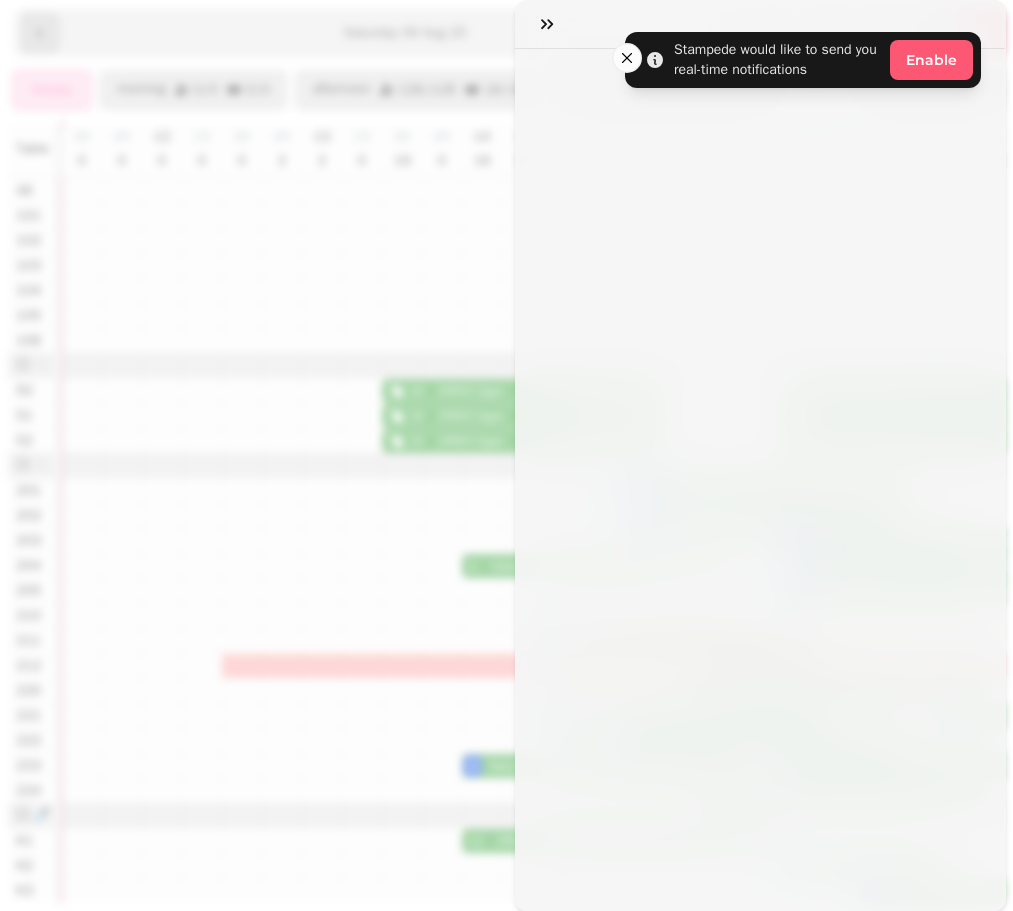 scroll, scrollTop: 0, scrollLeft: 2227, axis: horizontal 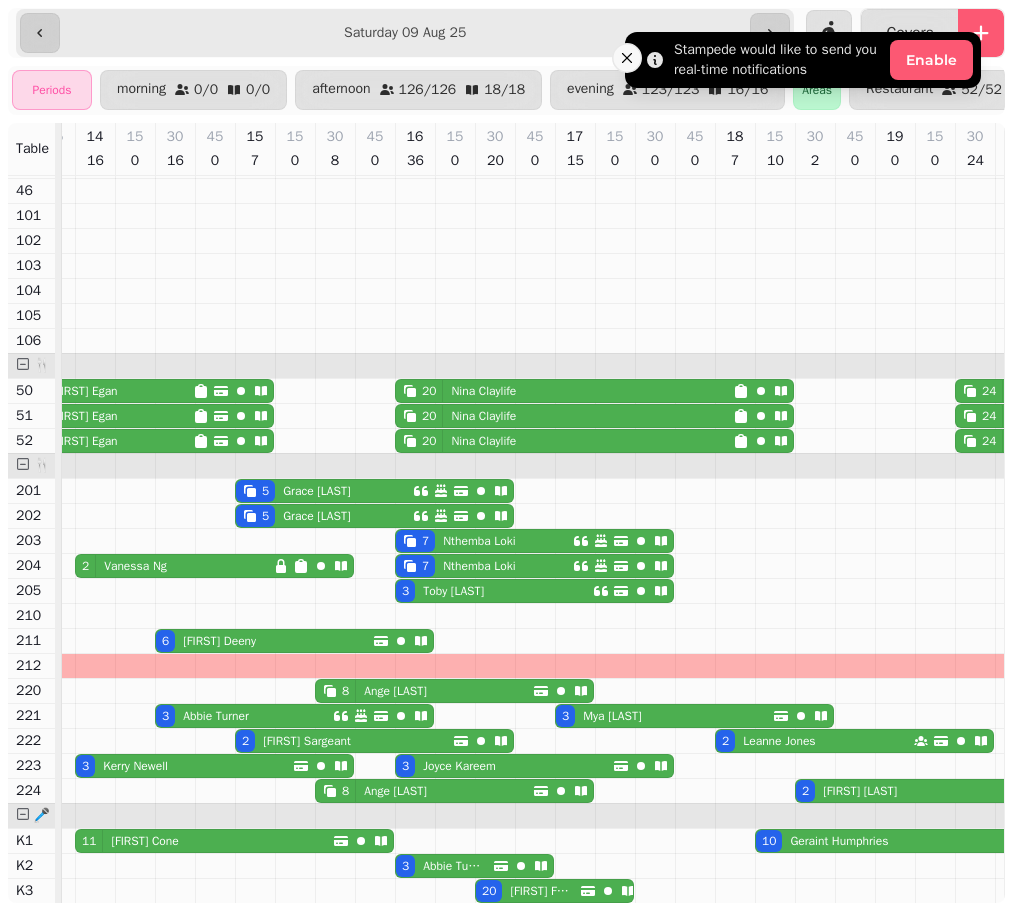 click 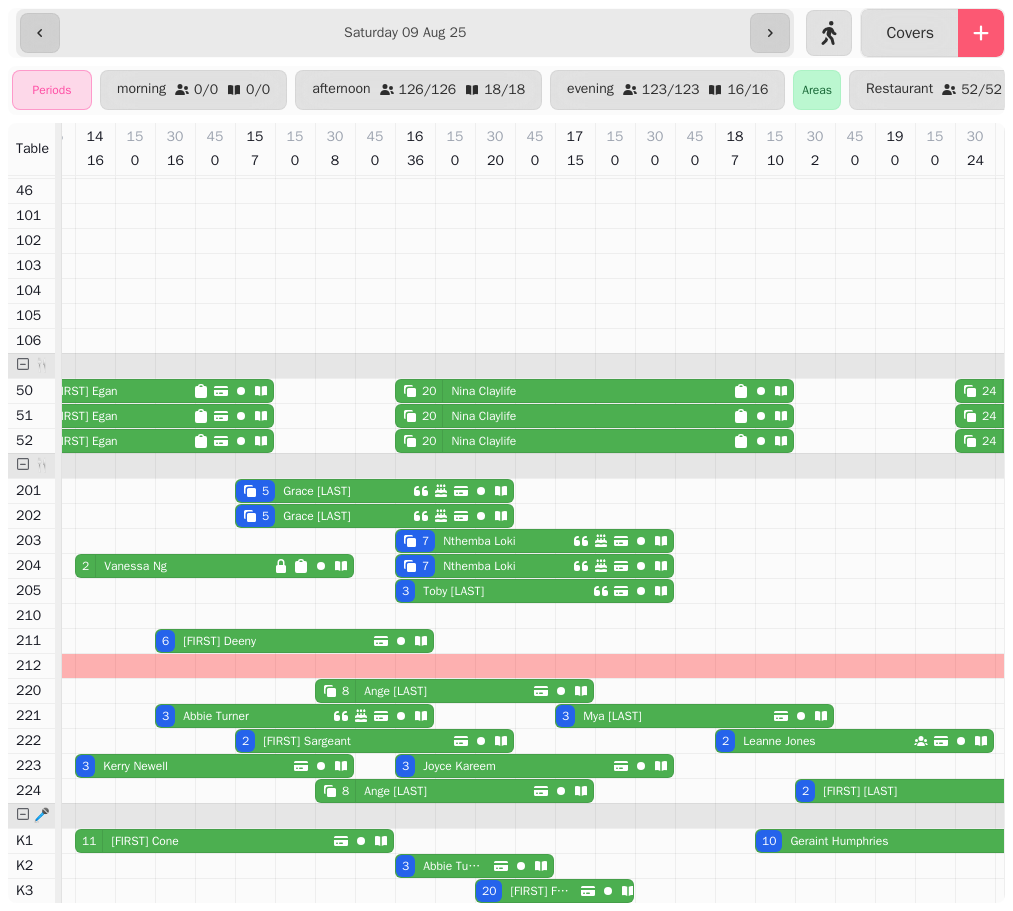 click on "[FIRST]   [LAST]" at bounding box center (135, 566) 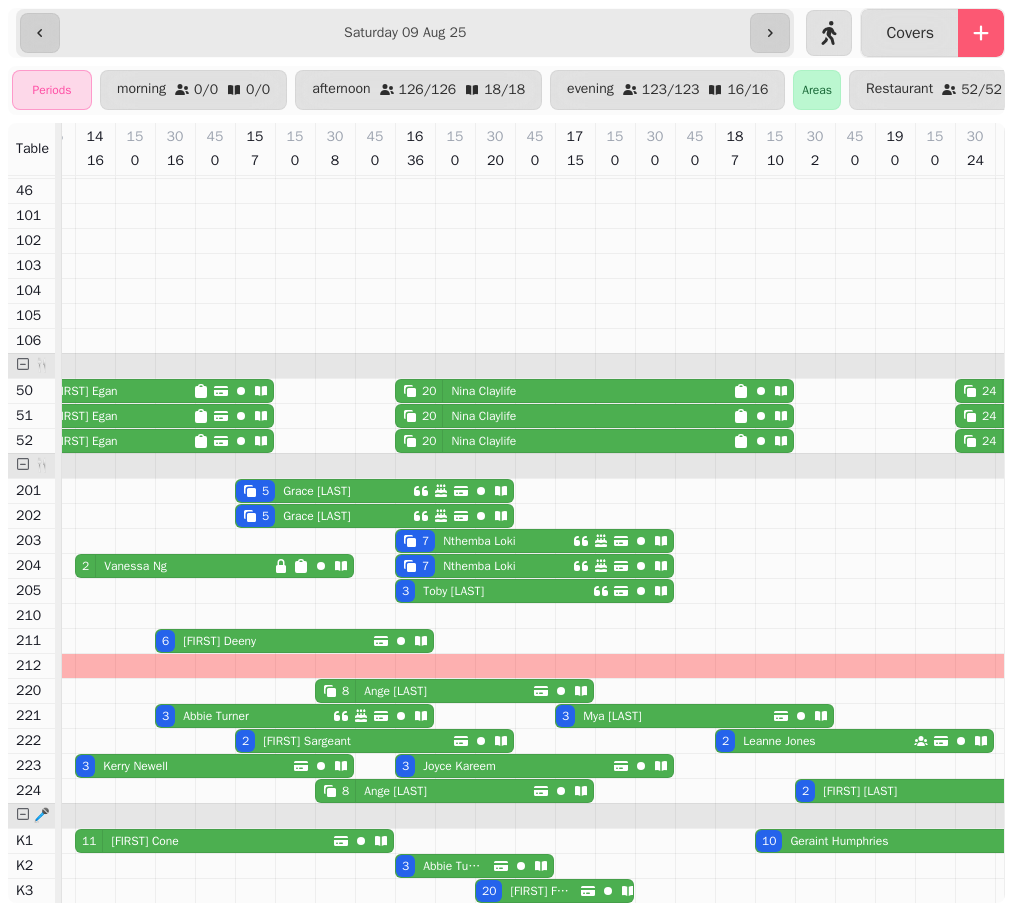 select on "**********" 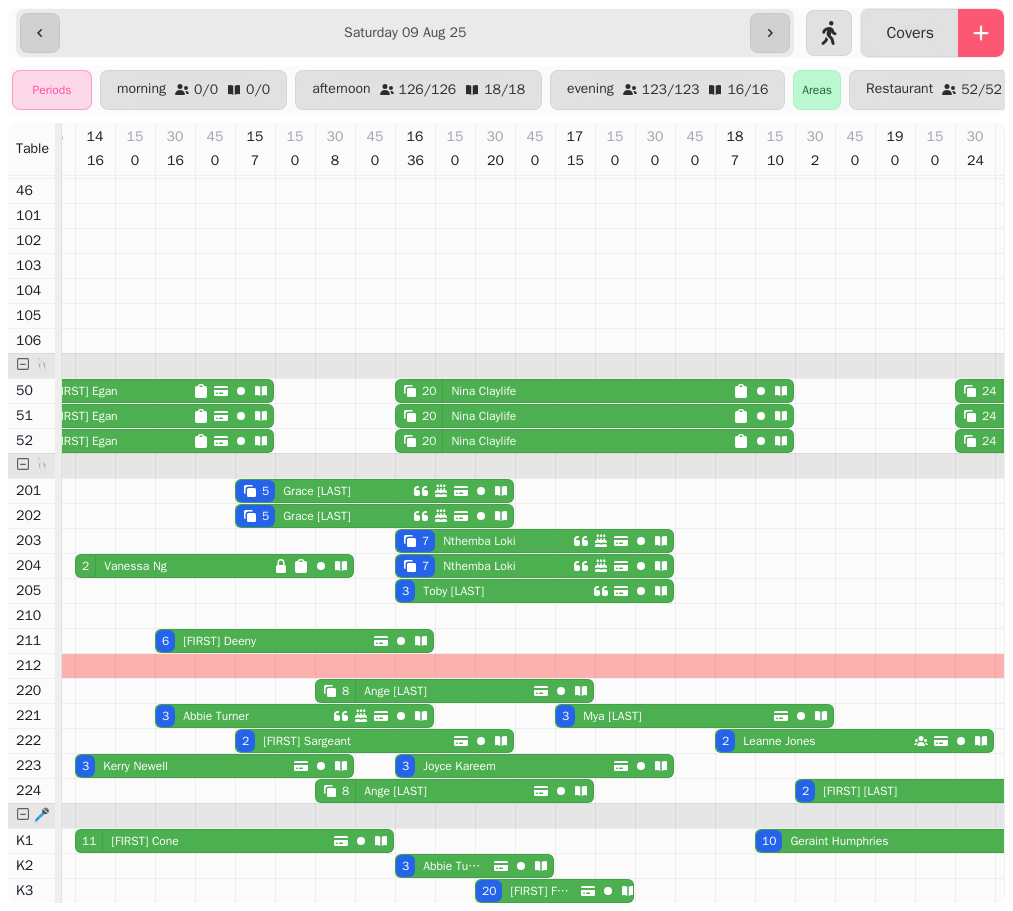 select on "*" 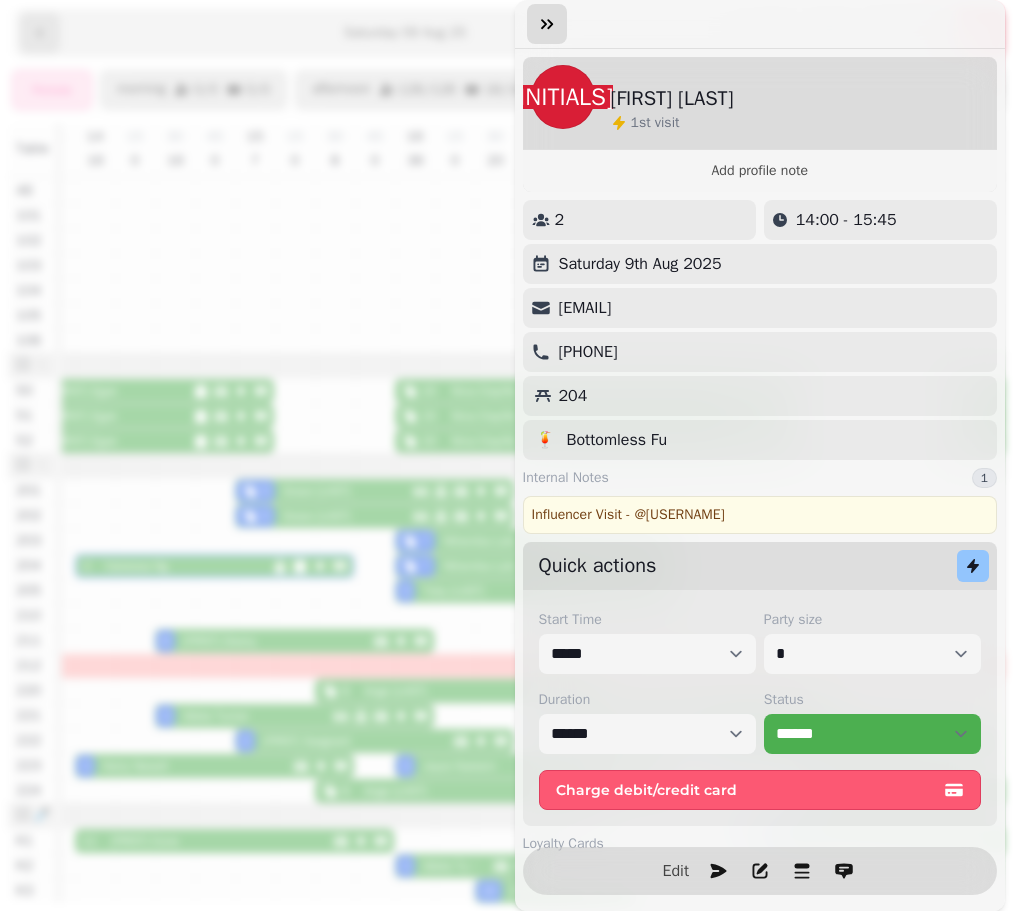 click 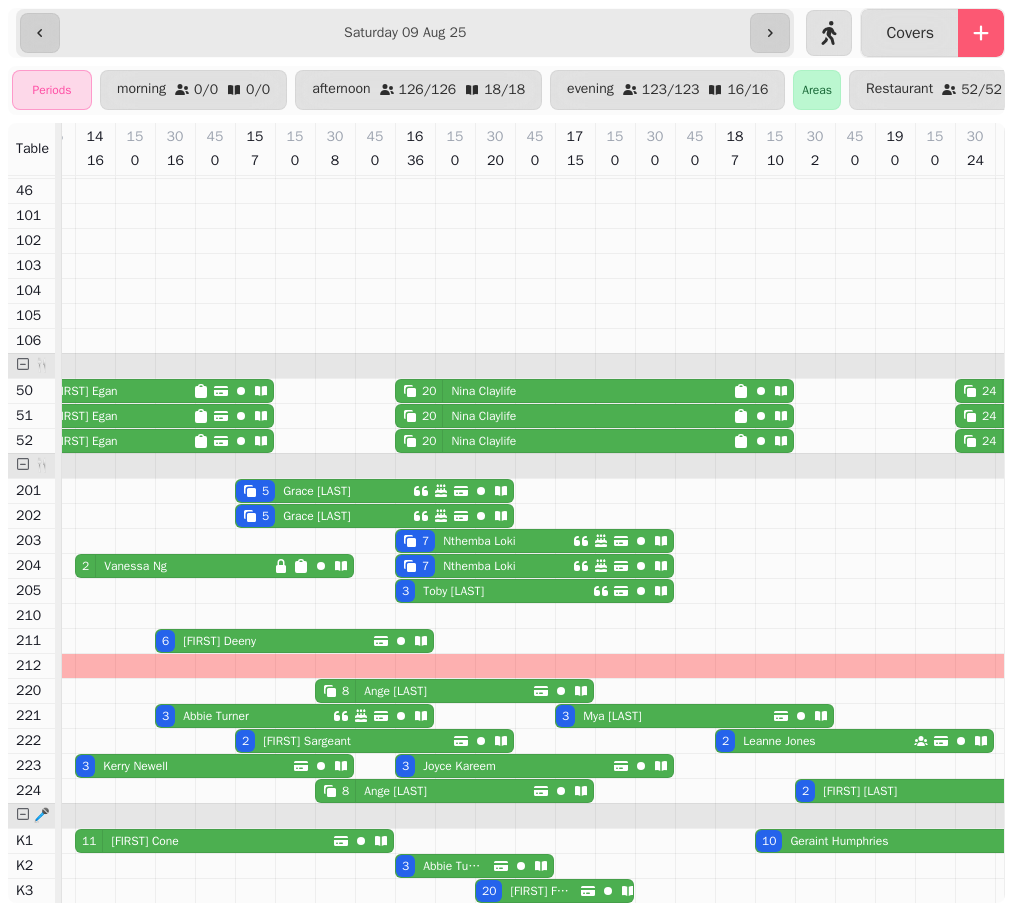 click on "[FIRST]   [LAST]" at bounding box center (135, 766) 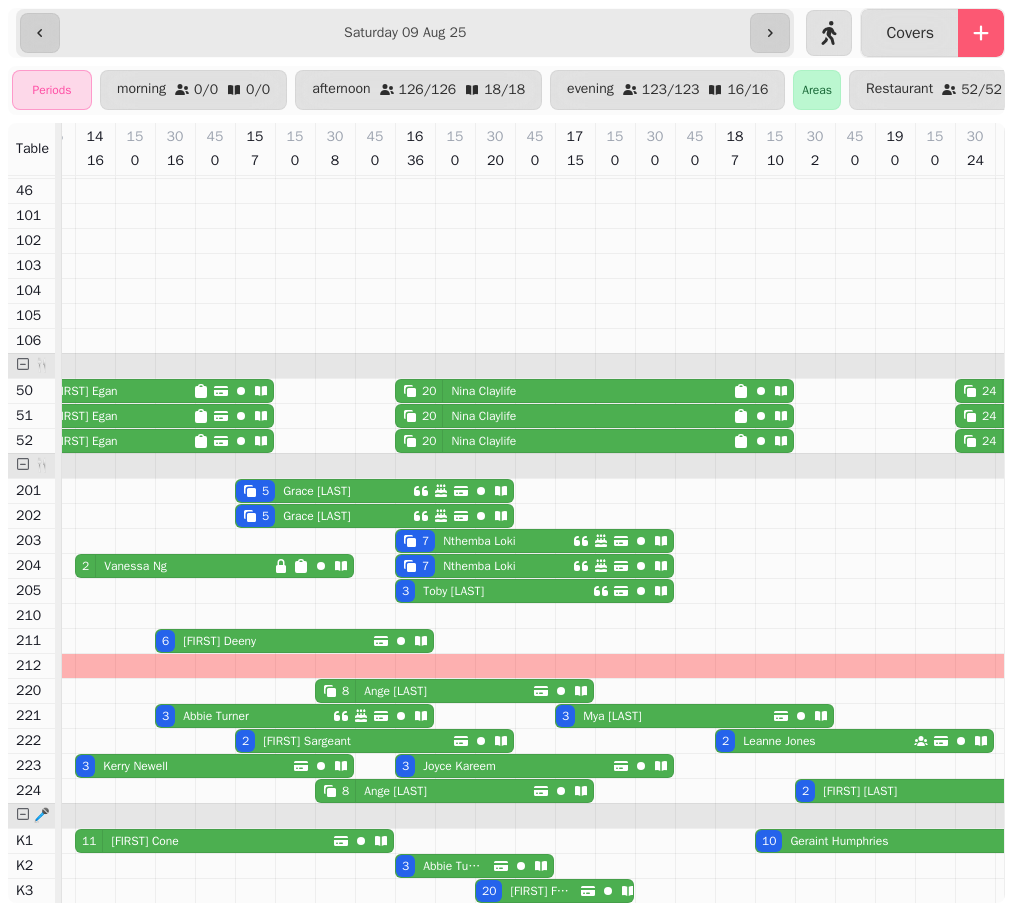 select on "**********" 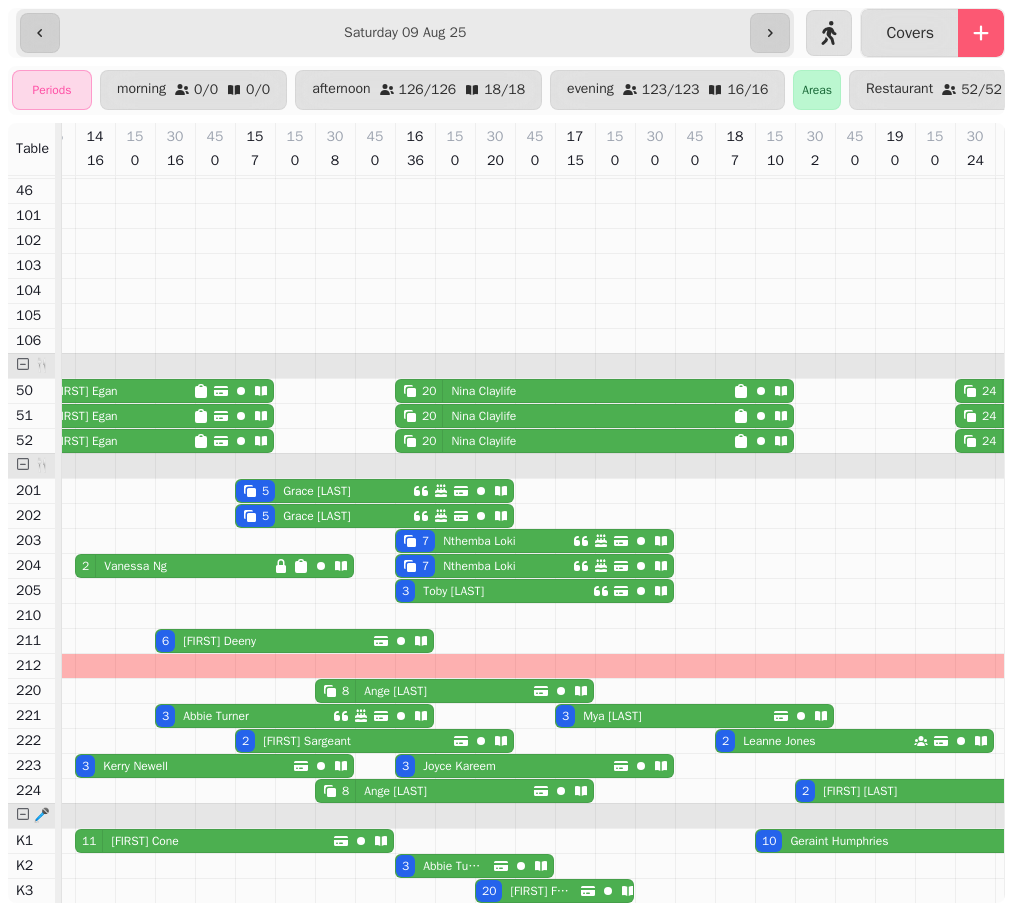 select on "*" 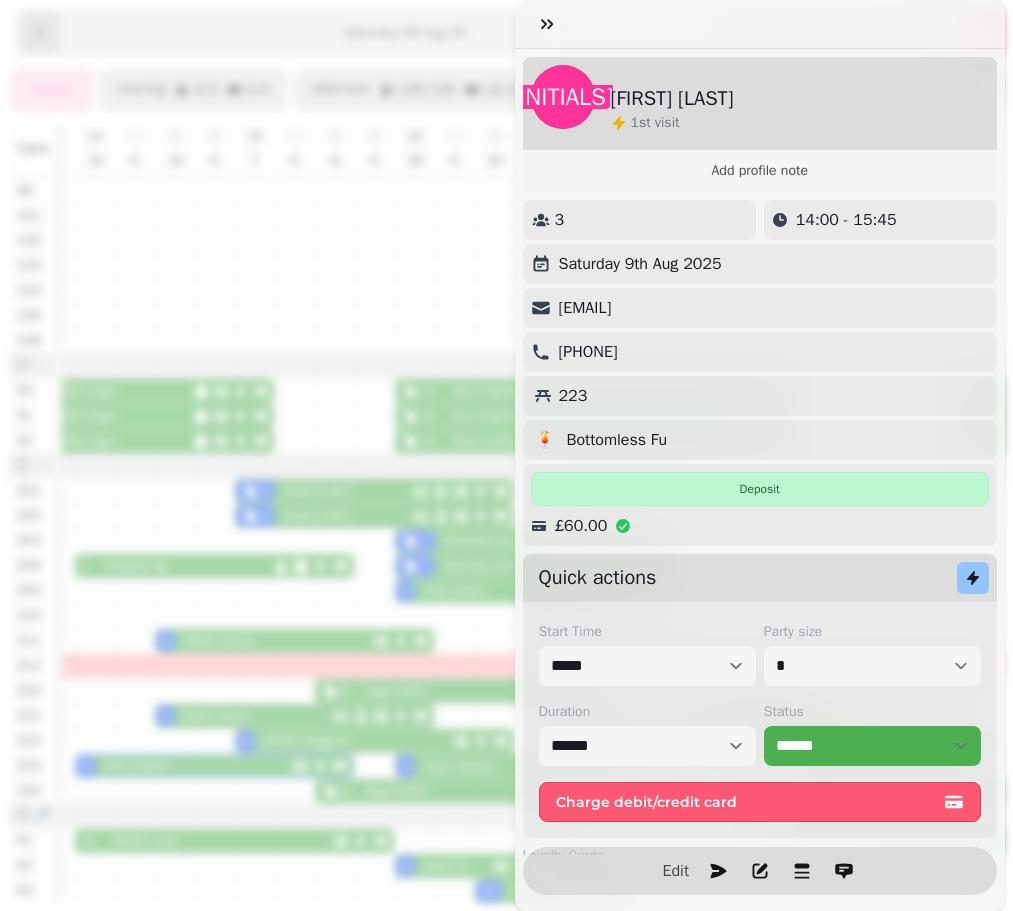 click 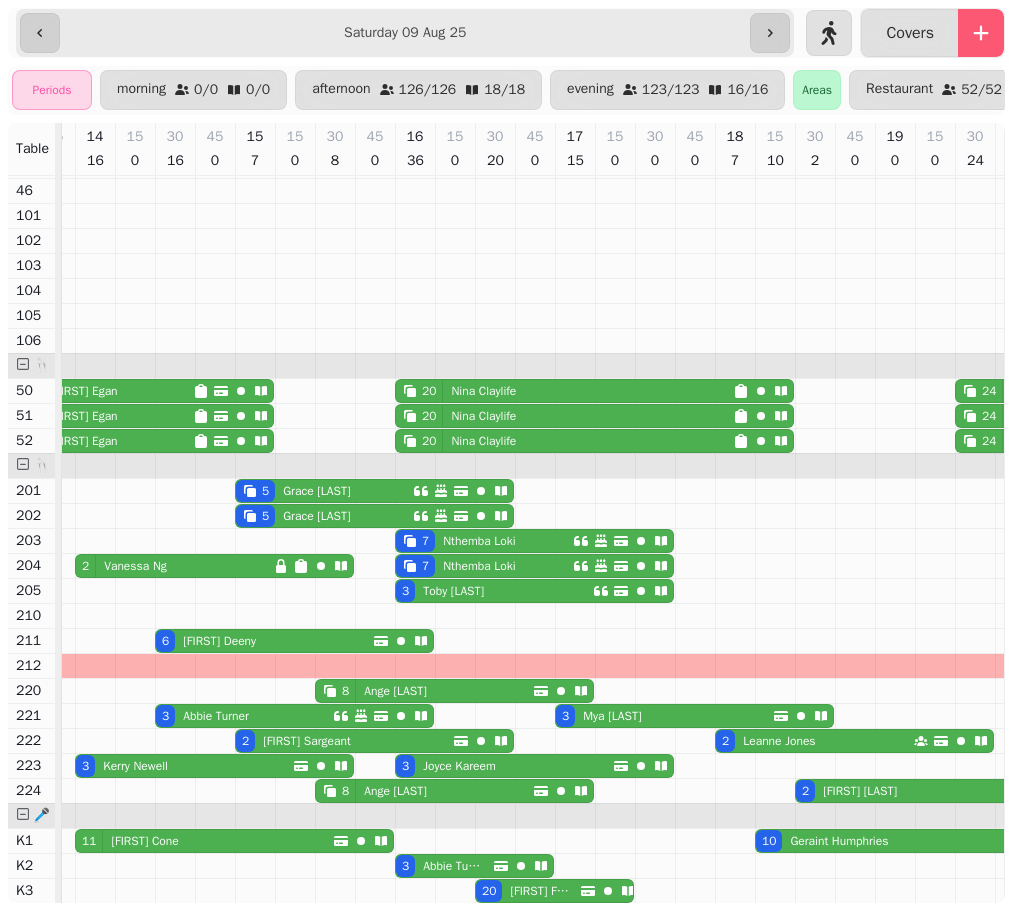 click on "[FIRST]   [LAST]" at bounding box center (216, 716) 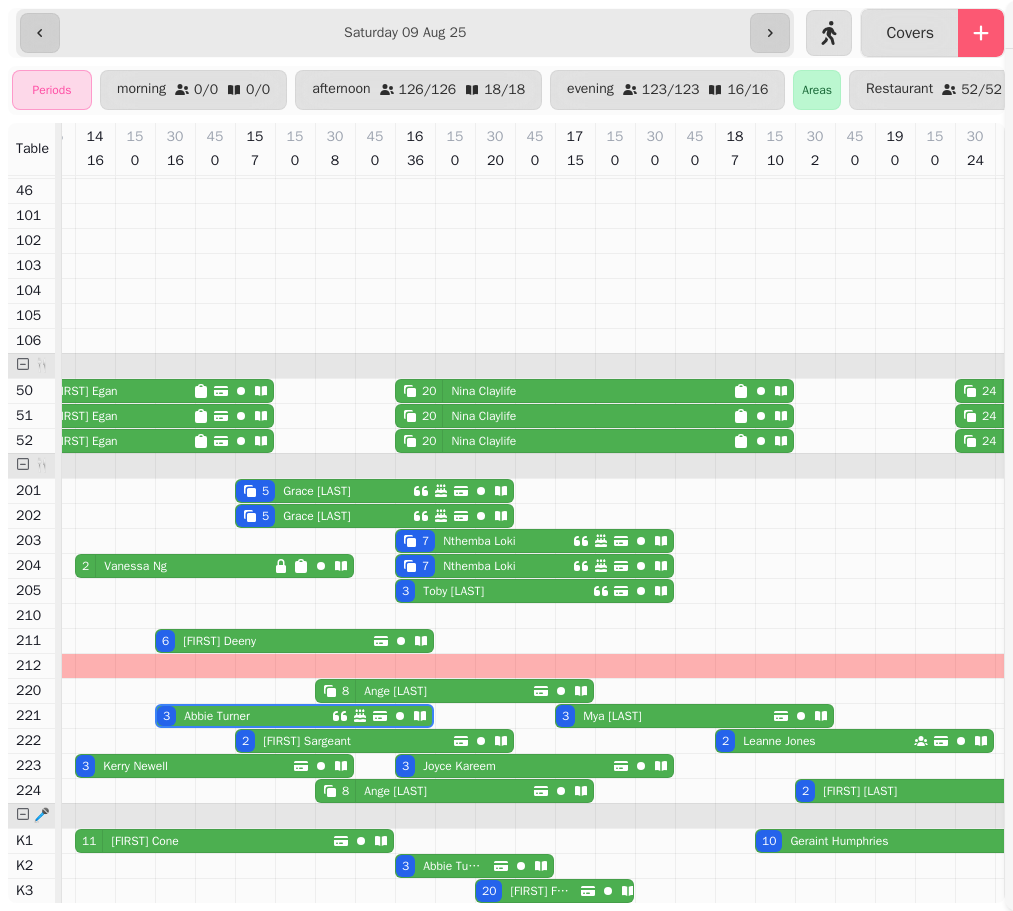 scroll, scrollTop: 0, scrollLeft: 2307, axis: horizontal 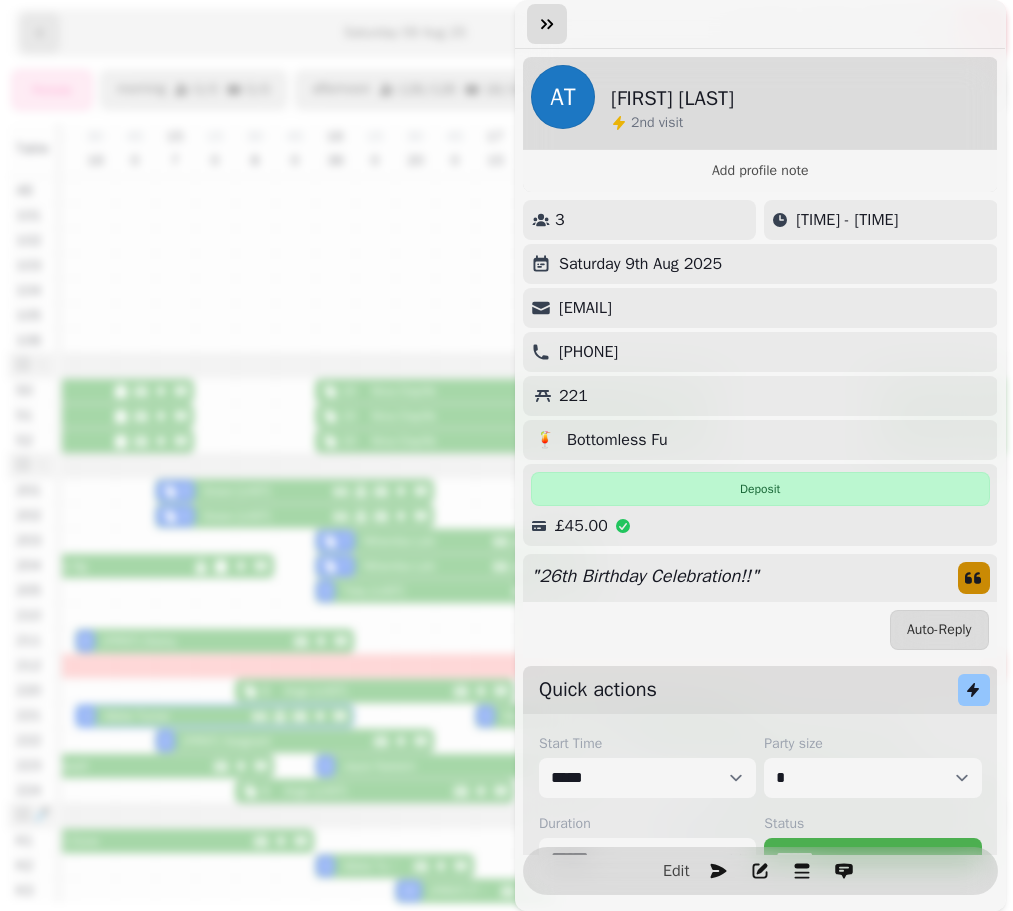 click 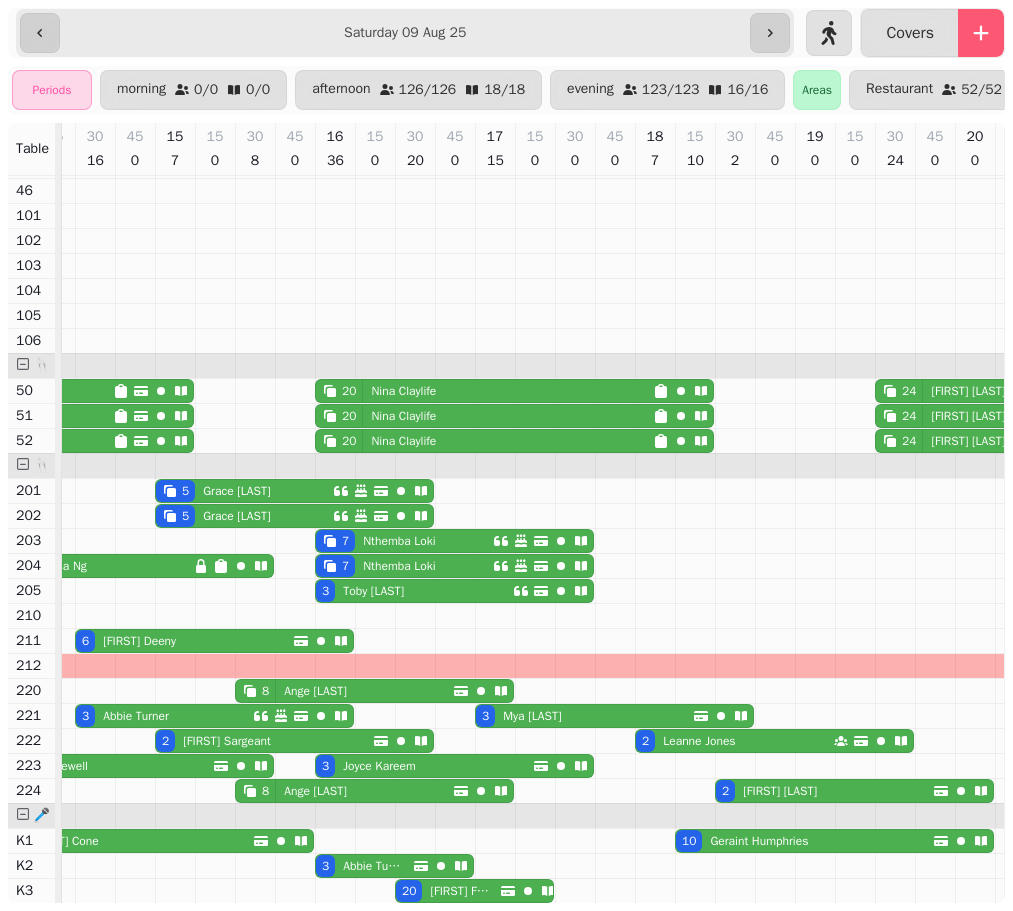 click on "[FIRST]   [LAST]" at bounding box center (139, 641) 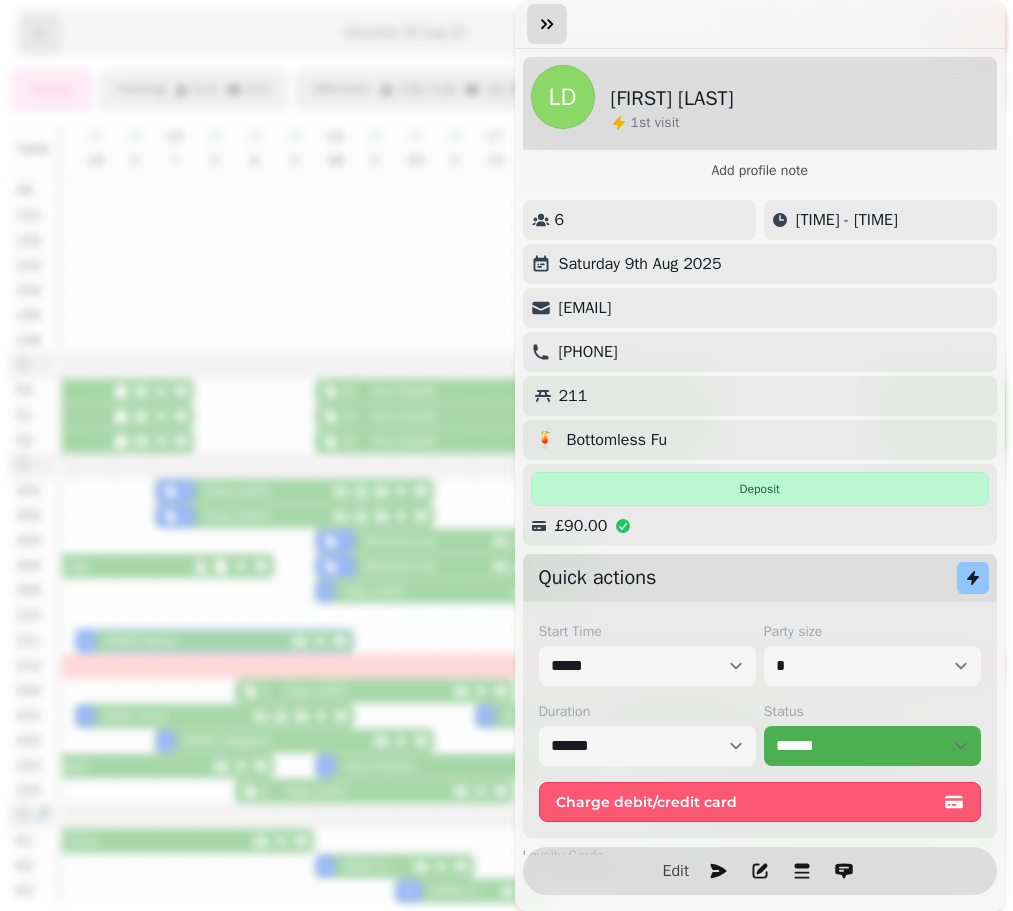 click 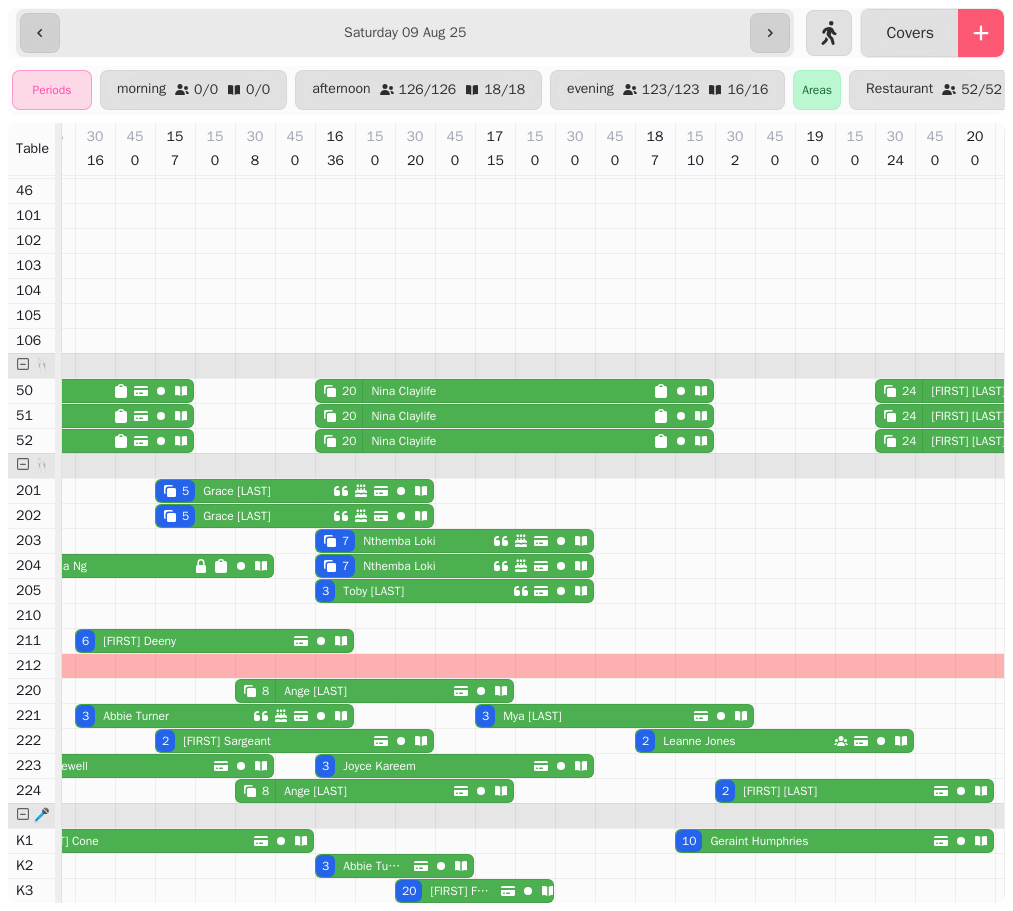 click on "[FIRST] [LAST]" at bounding box center (236, 491) 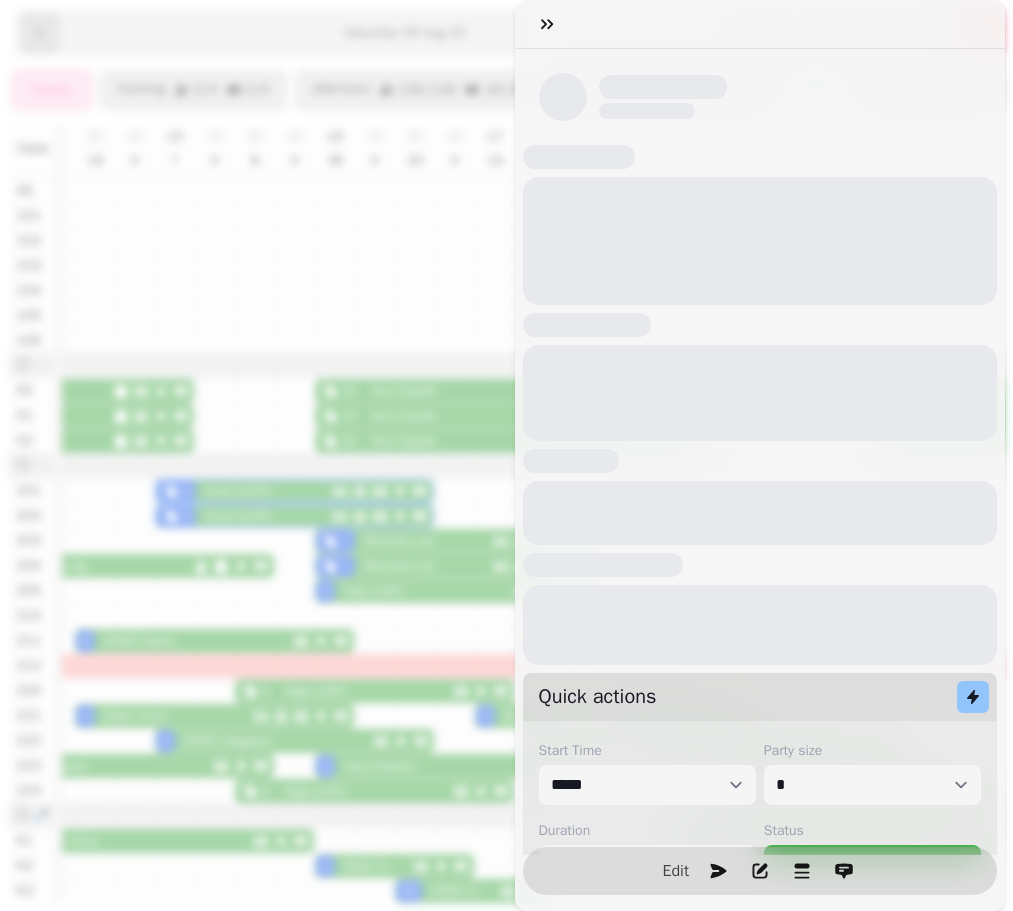 scroll, scrollTop: 0, scrollLeft: 2387, axis: horizontal 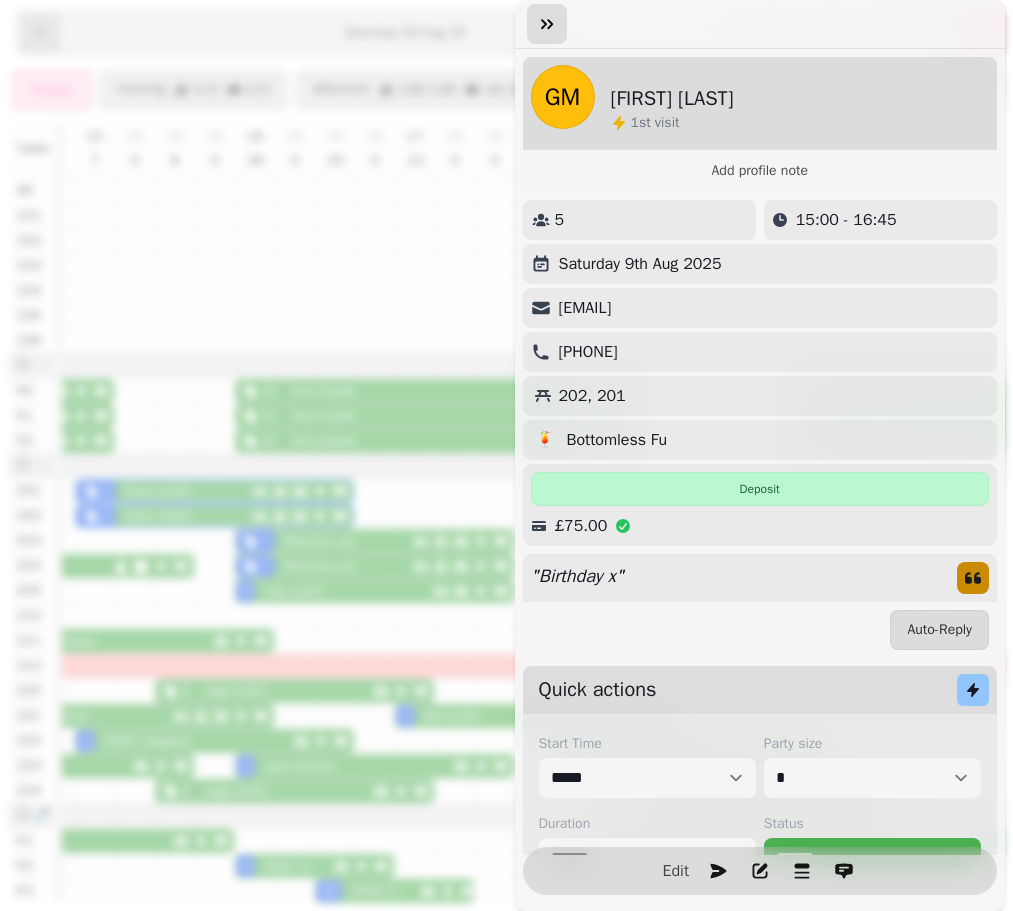 click 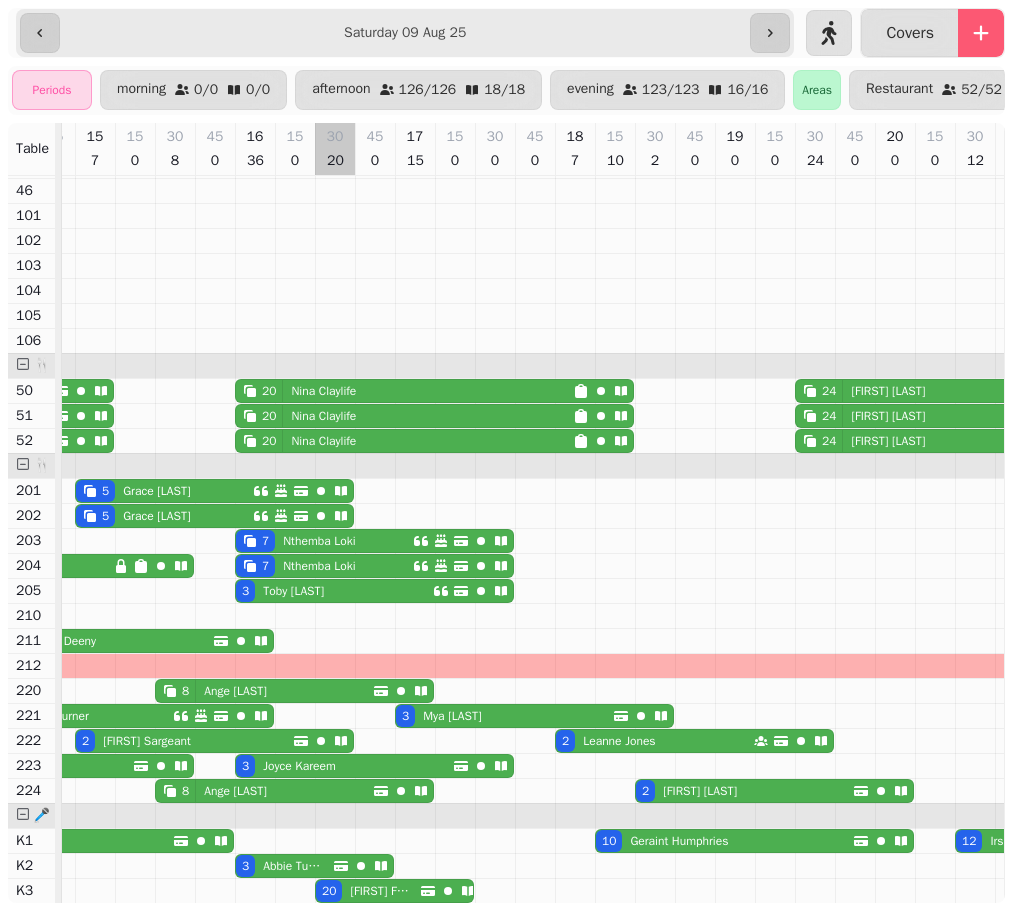 scroll, scrollTop: 722, scrollLeft: 2335, axis: both 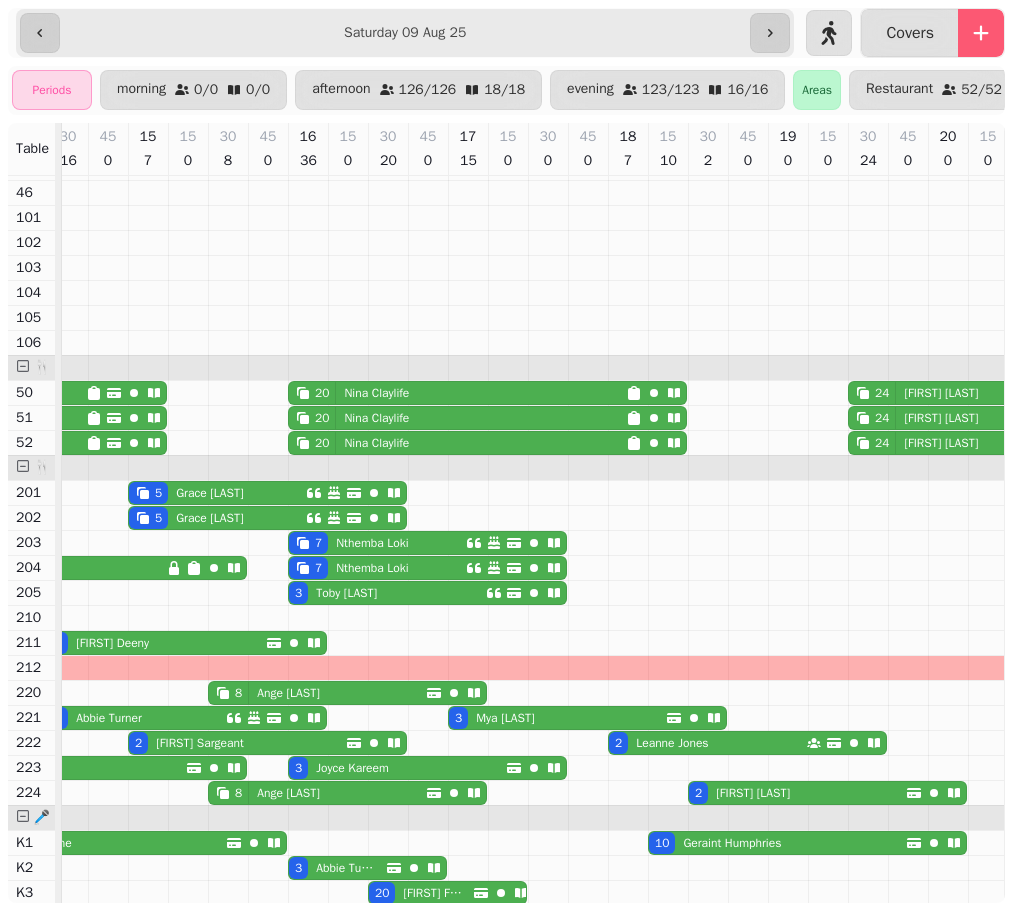 click on "[FIRST]   [LAST]" at bounding box center [200, 743] 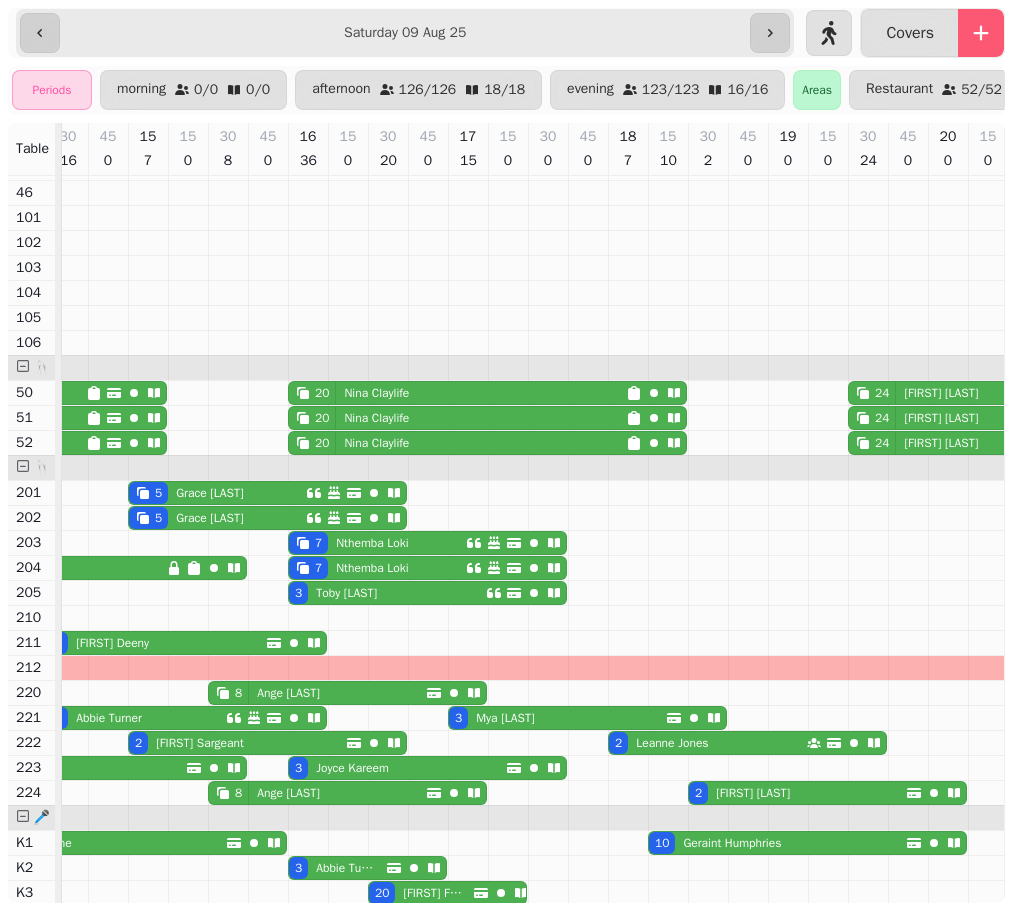 select on "**********" 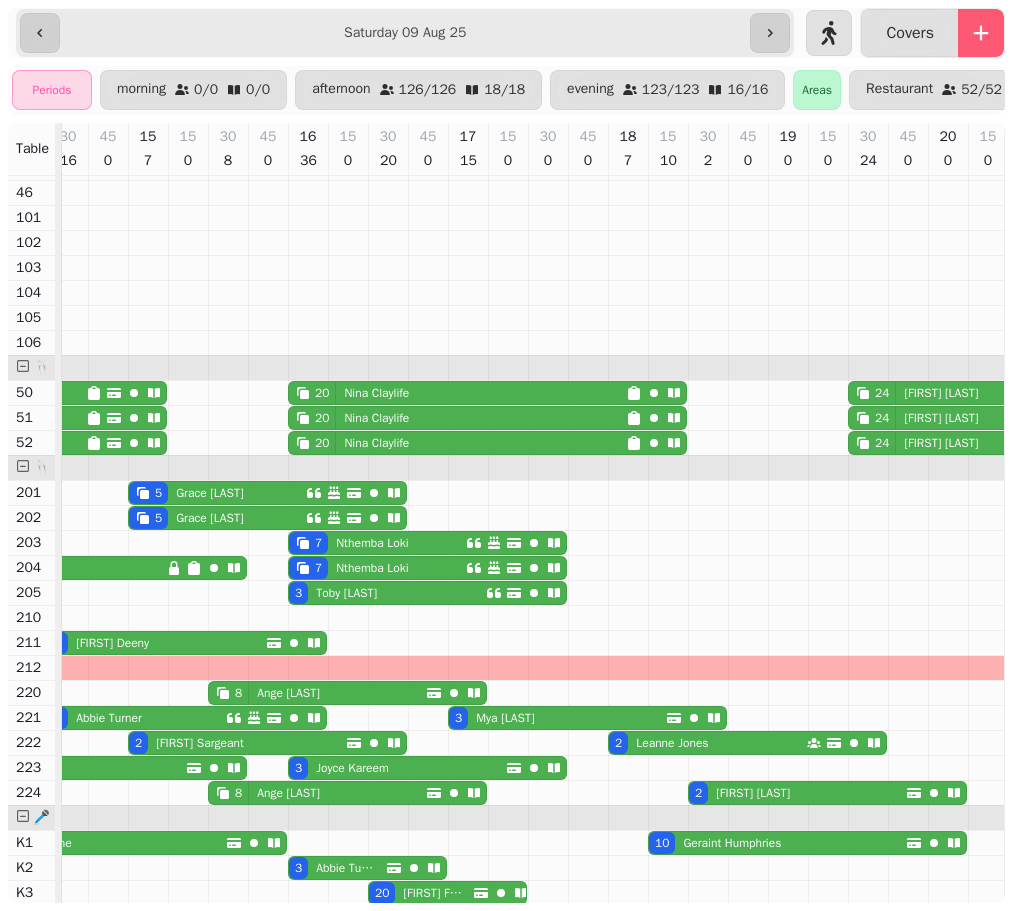 select on "*" 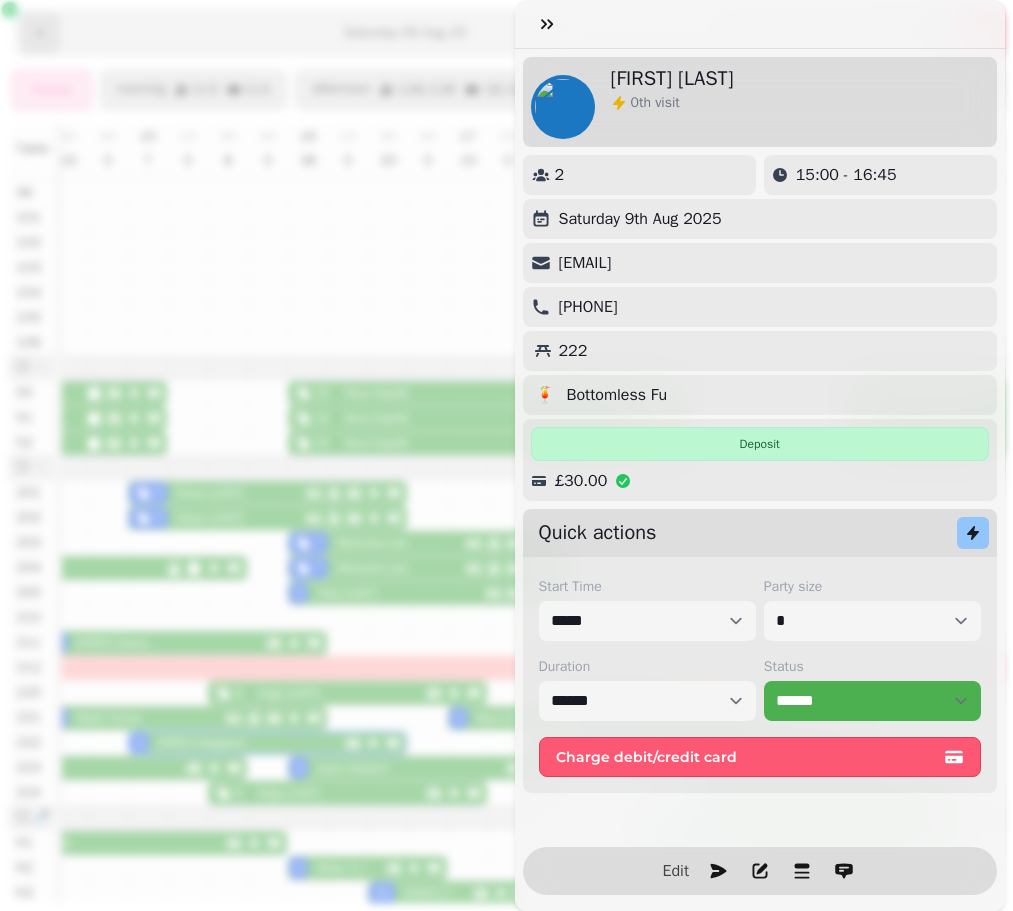 scroll, scrollTop: 0, scrollLeft: 2387, axis: horizontal 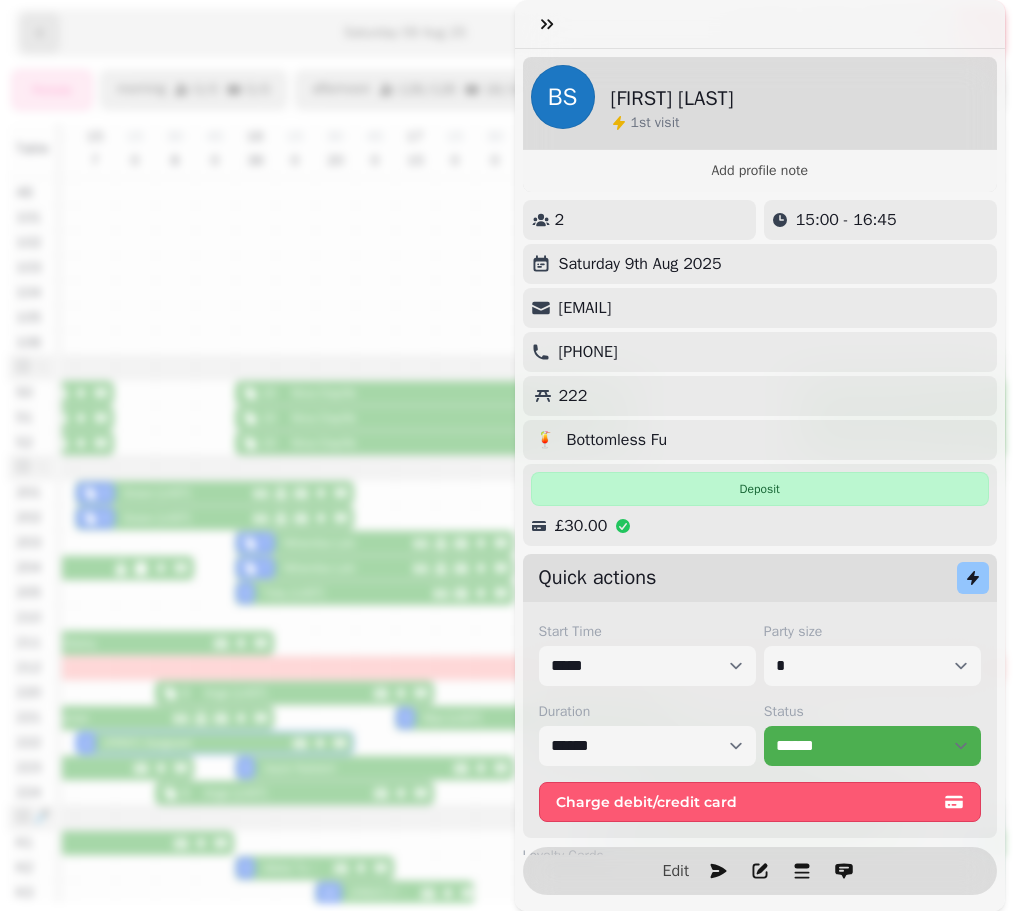 click 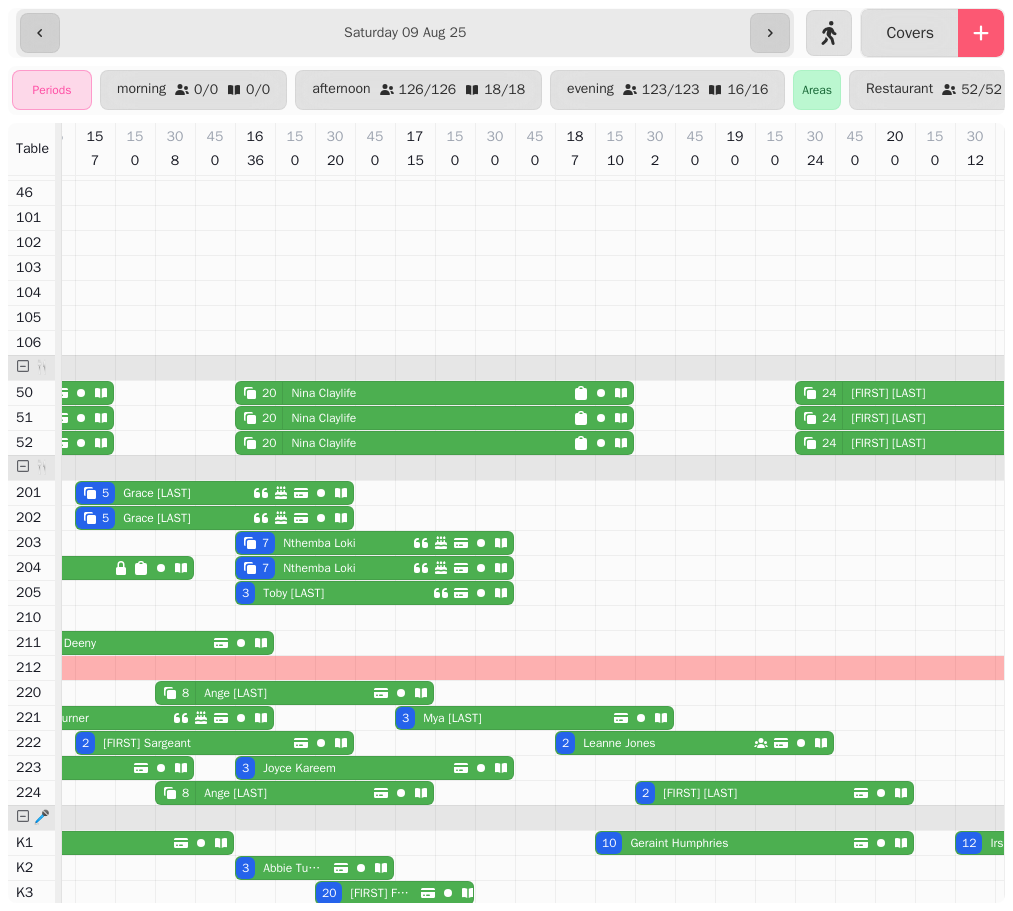 click on "[FIRST]   [LAST]" at bounding box center [235, 693] 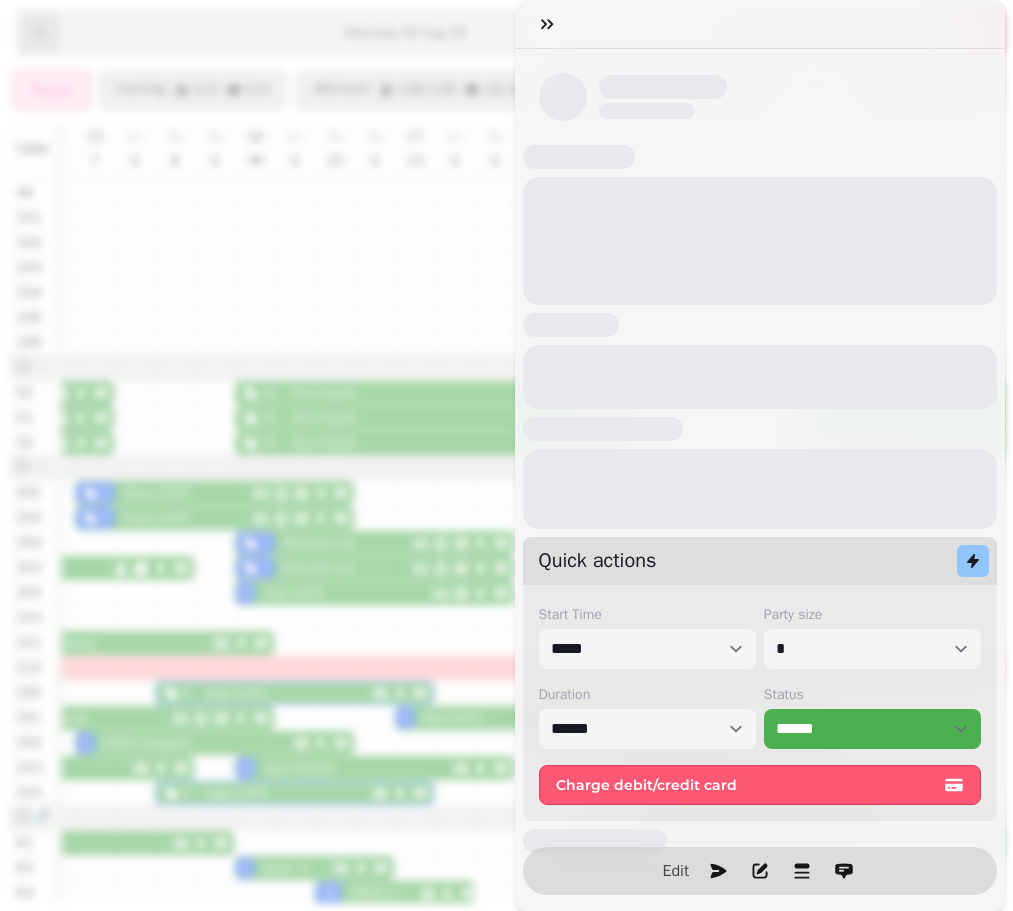 scroll, scrollTop: 0, scrollLeft: 2467, axis: horizontal 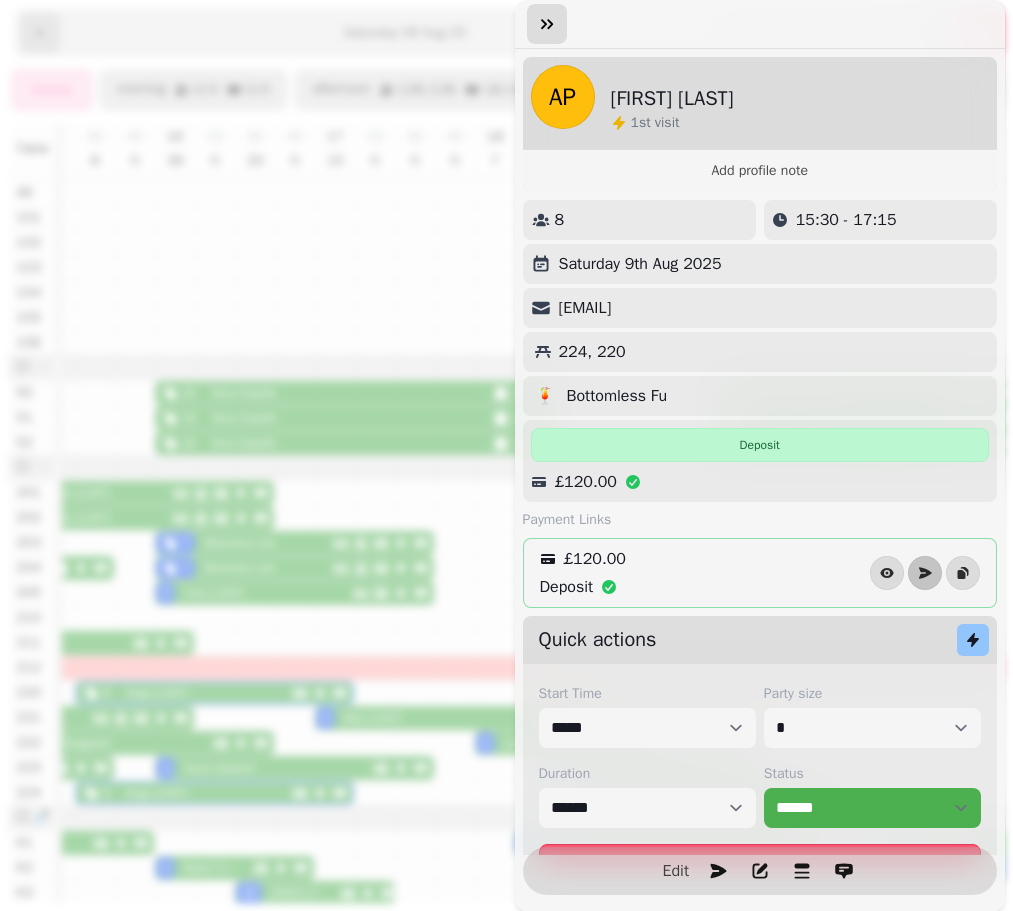 click 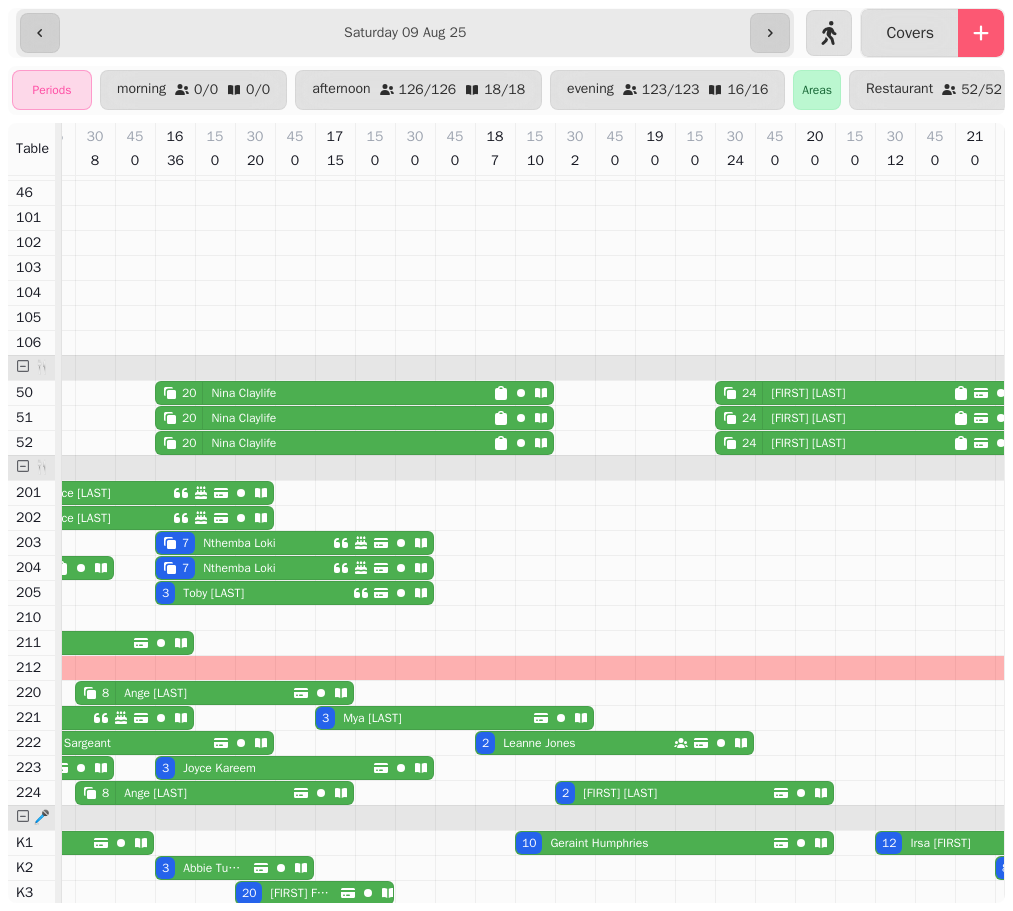 click on "3 [FIRST] [LAST]" at bounding box center (254, 593) 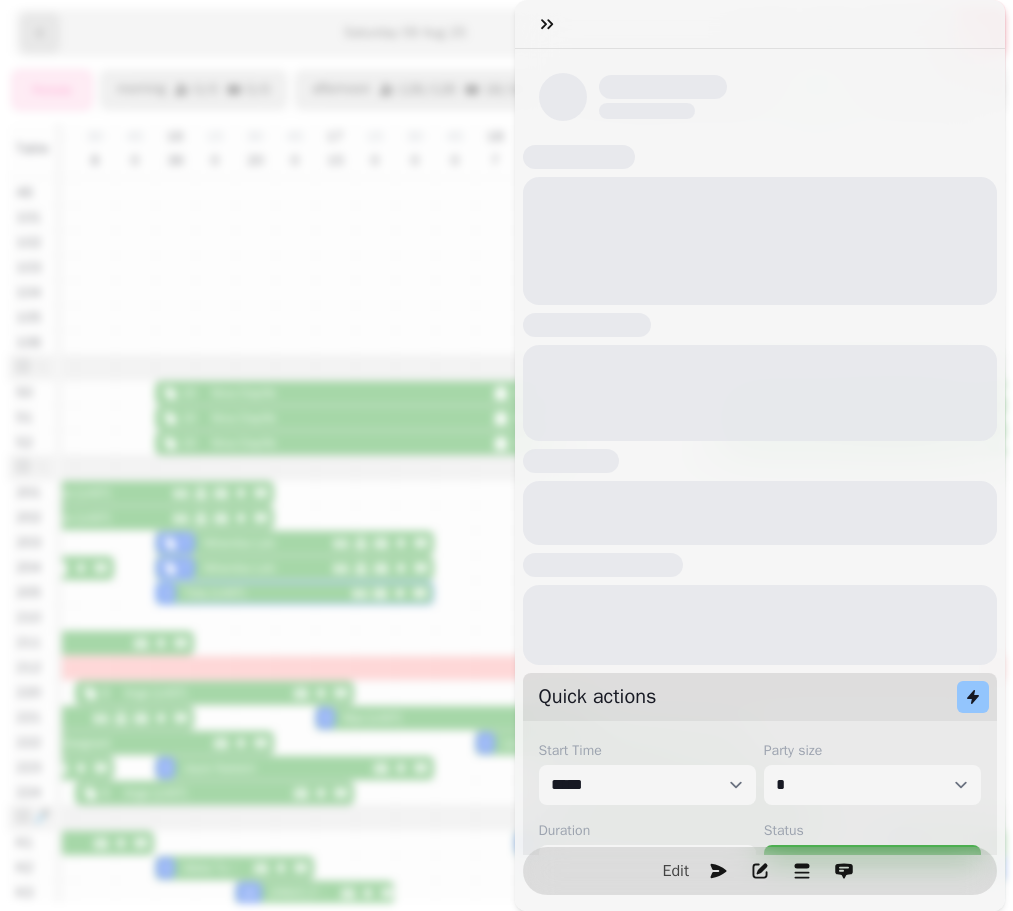 scroll, scrollTop: 0, scrollLeft: 2547, axis: horizontal 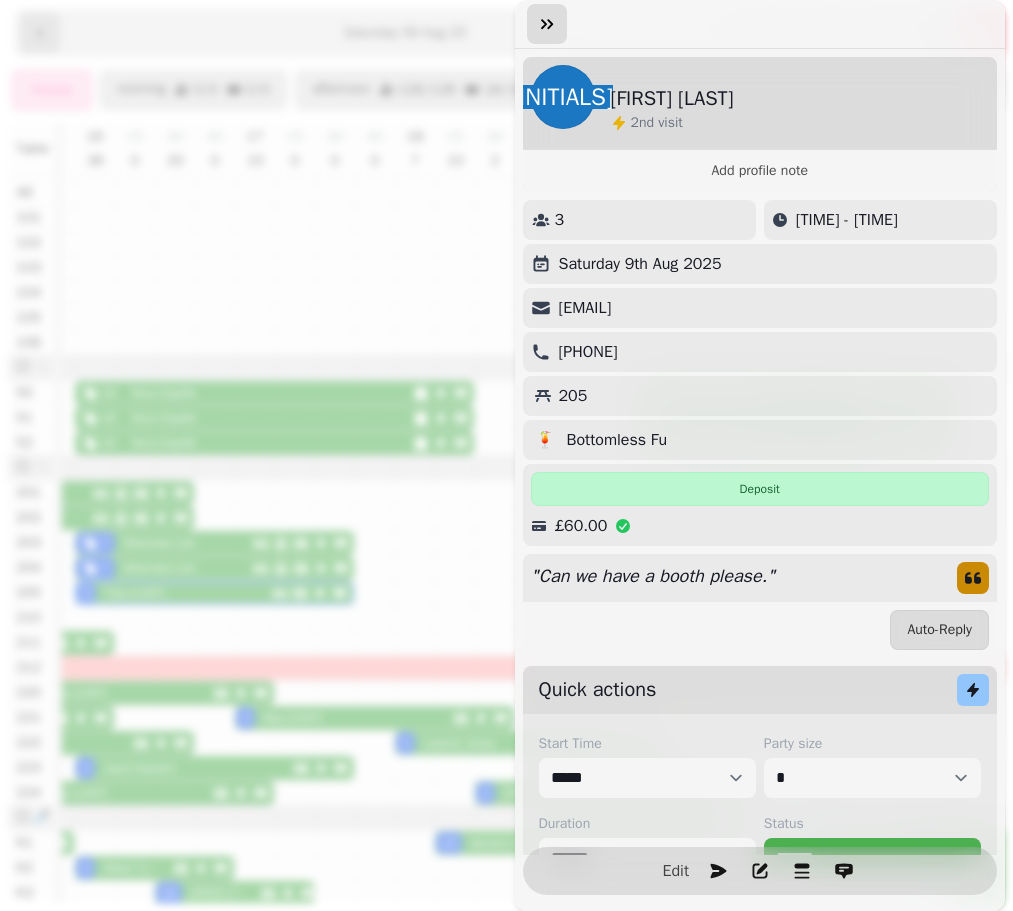 click at bounding box center [547, 24] 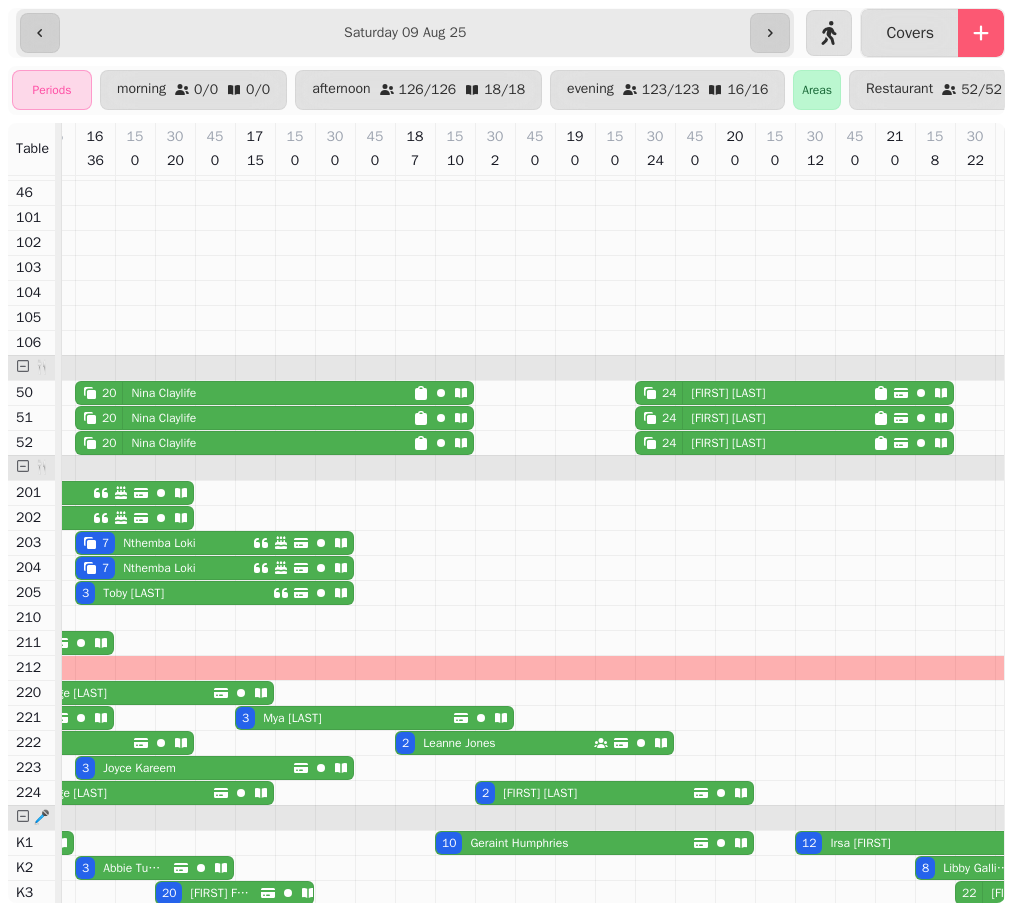 click on "[FIRST]   [LAST]" at bounding box center (159, 543) 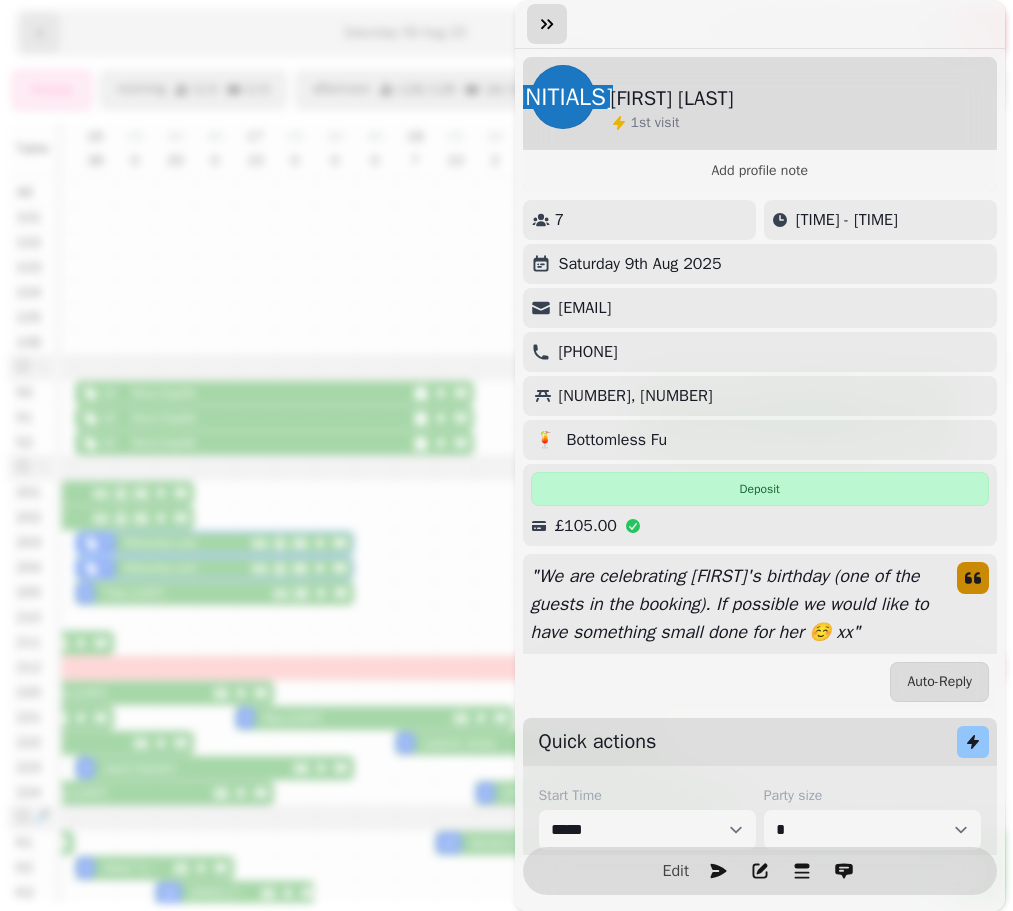 click 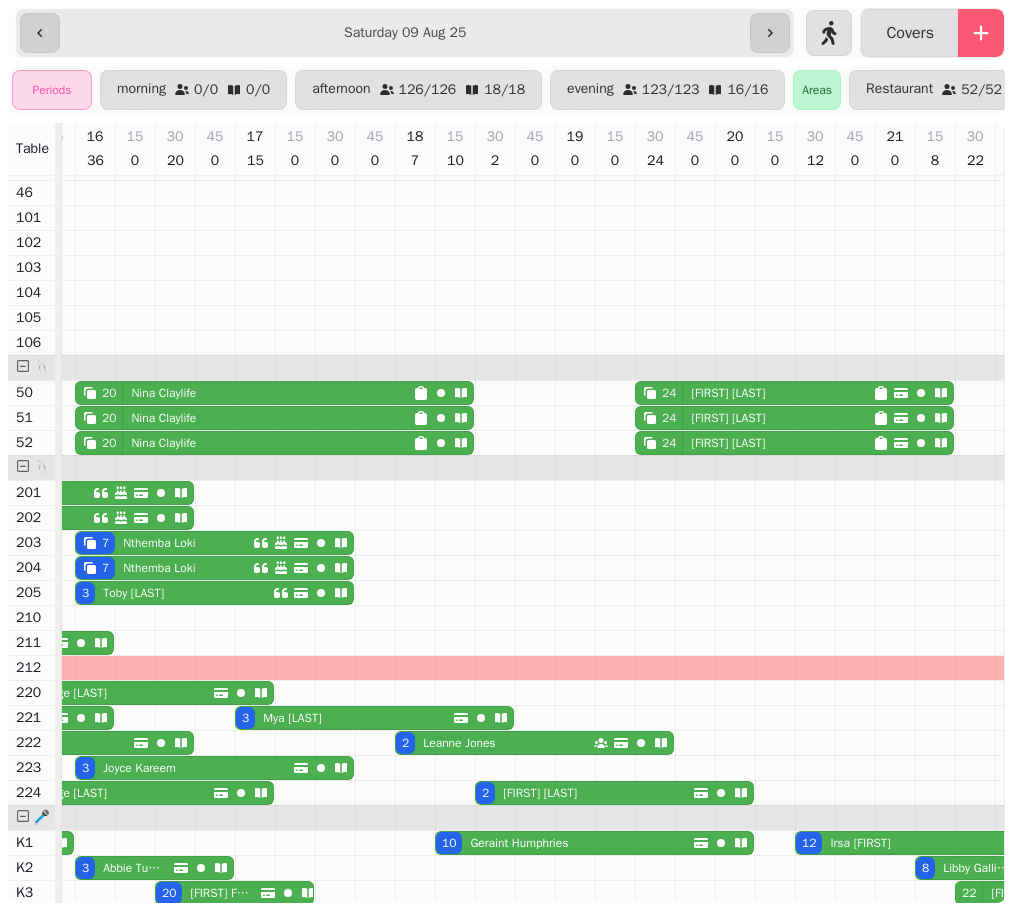 click on "[FIRST] [LAST]" at bounding box center (288, 718) 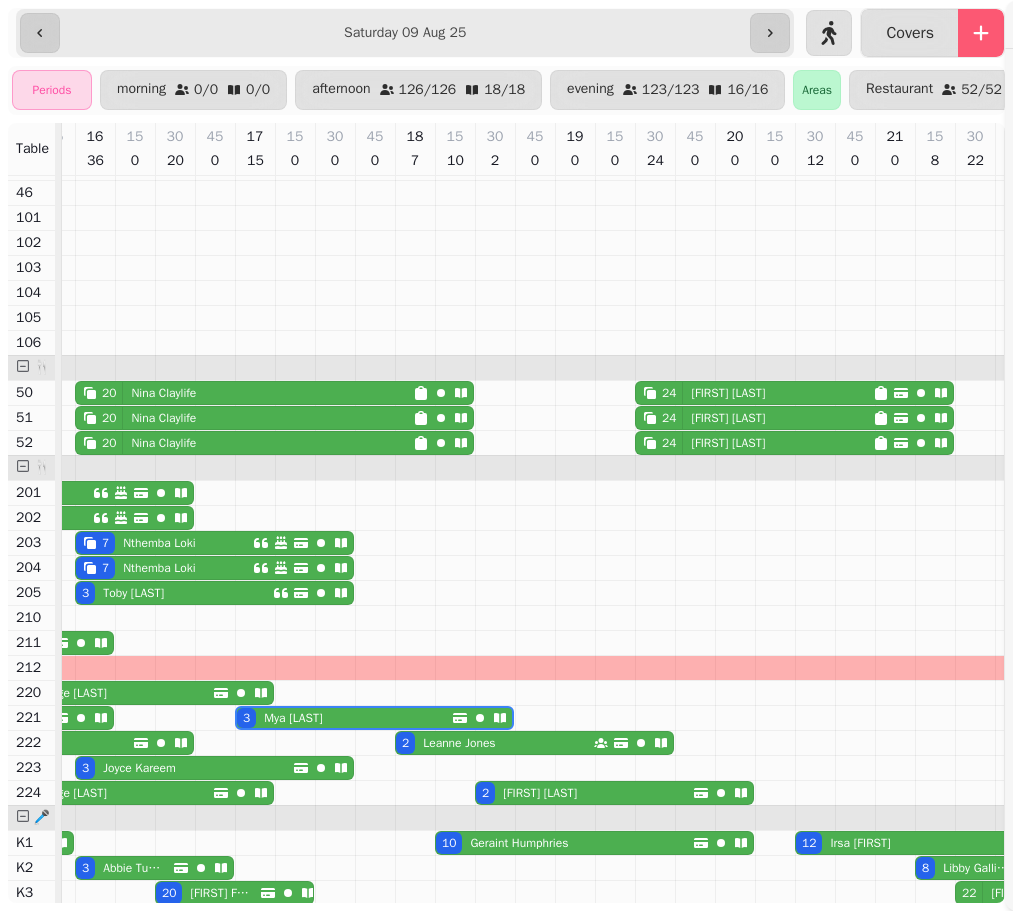 scroll, scrollTop: 0, scrollLeft: 2707, axis: horizontal 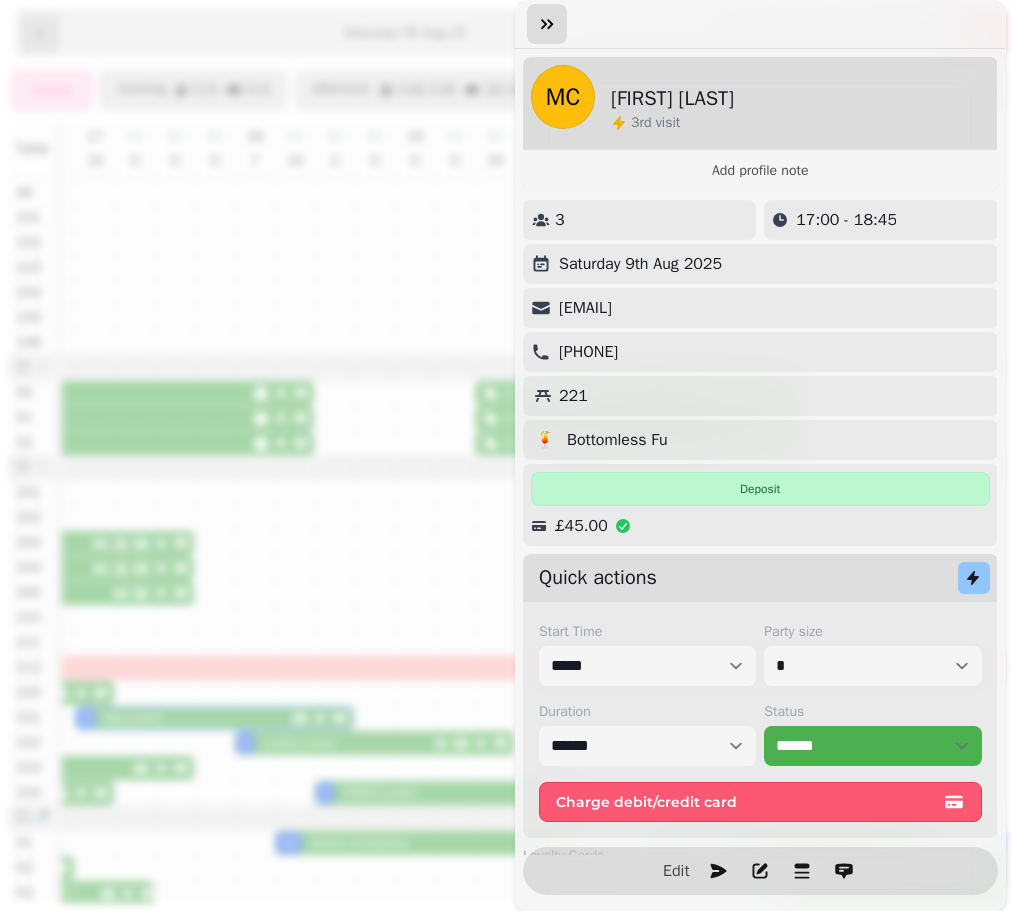 click 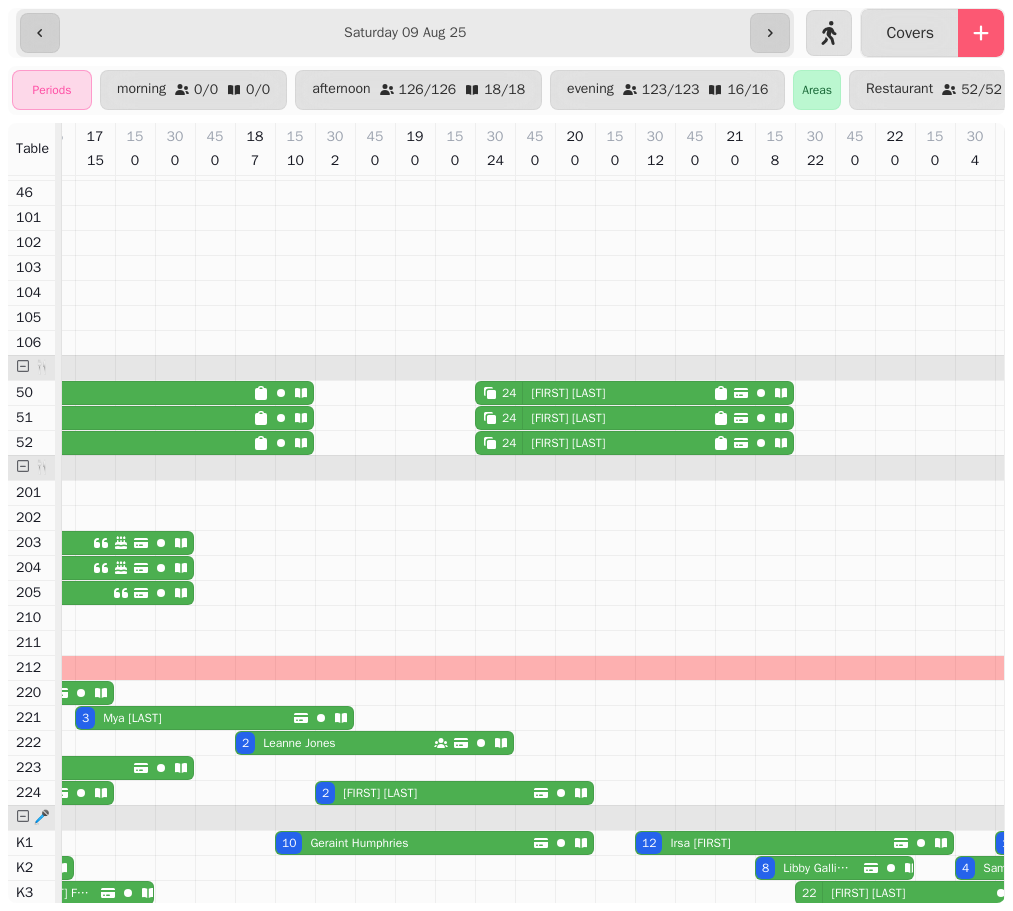 click on "[FIRST]   [LAST]" at bounding box center (299, 743) 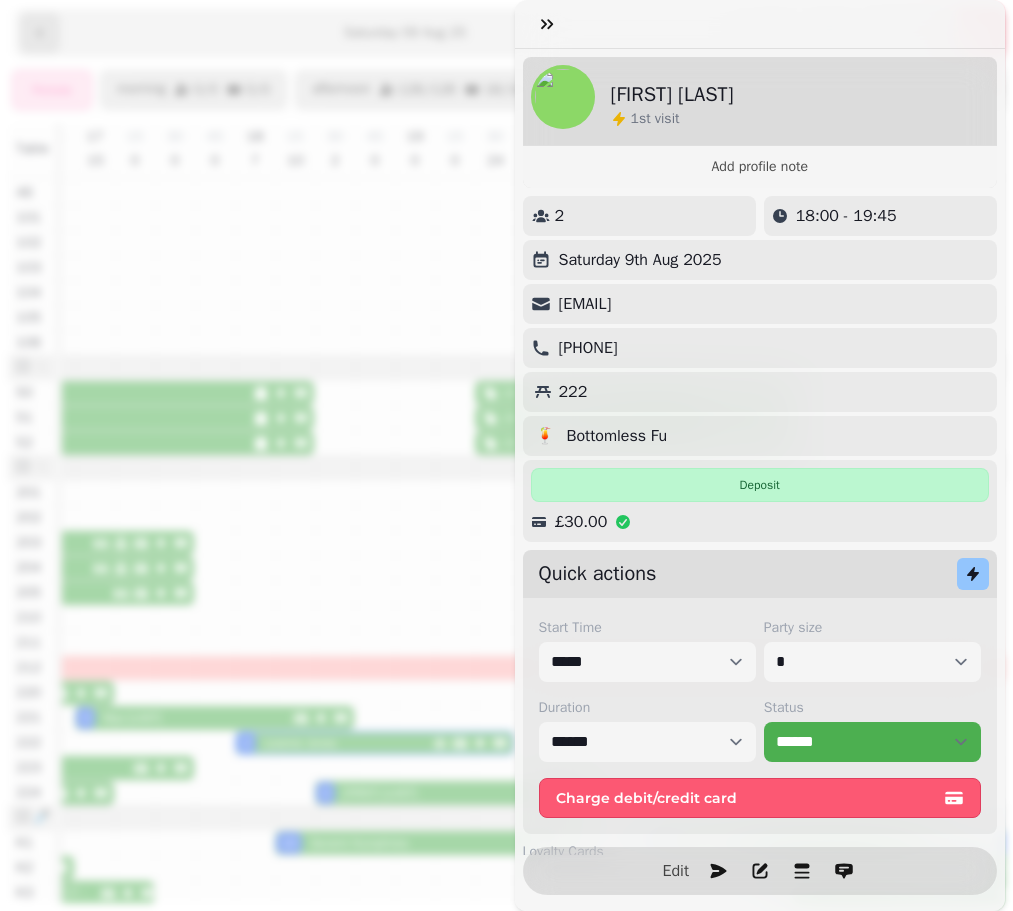 scroll, scrollTop: 0, scrollLeft: 2867, axis: horizontal 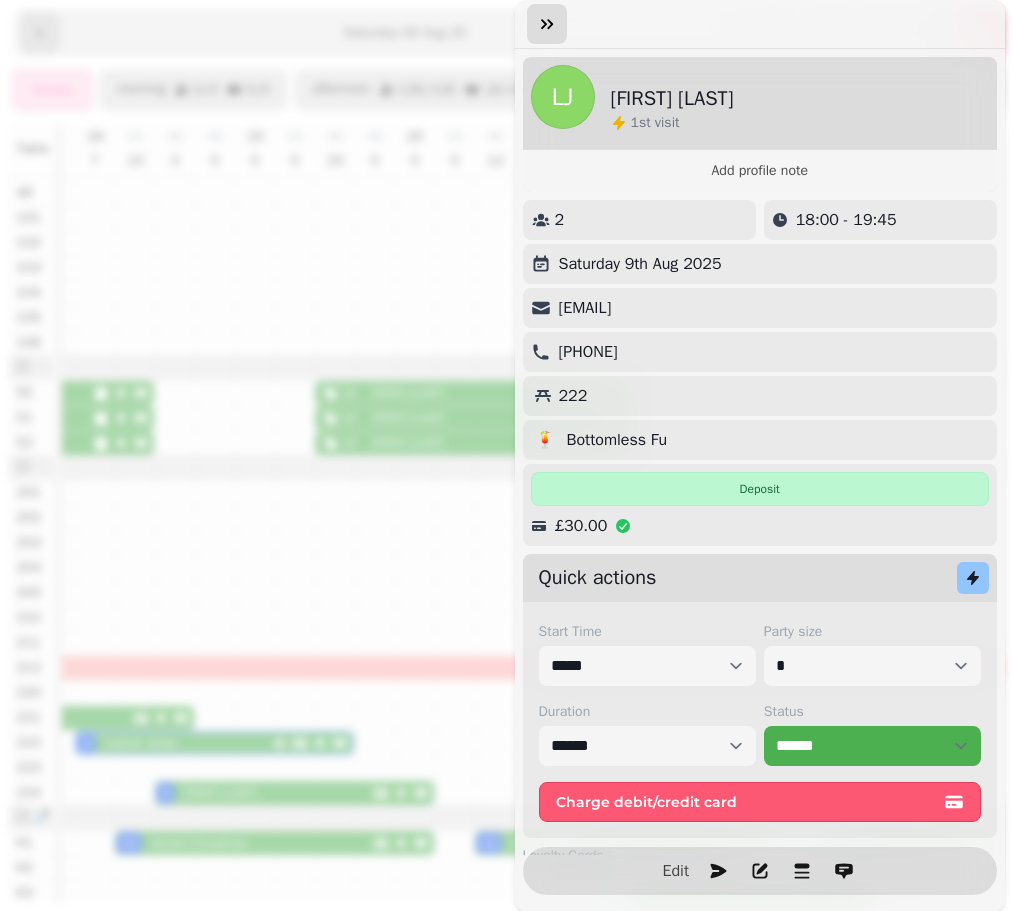 click 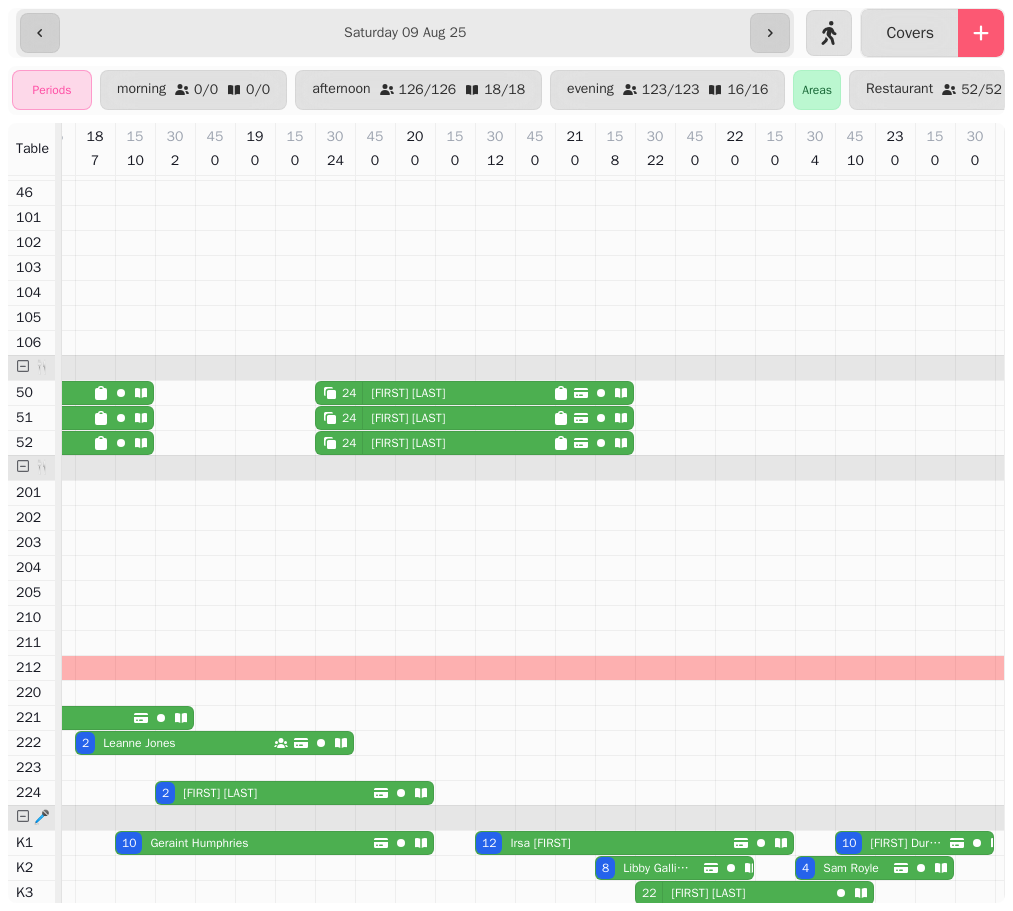 click on "[FIRST]   [LAST]" at bounding box center [220, 793] 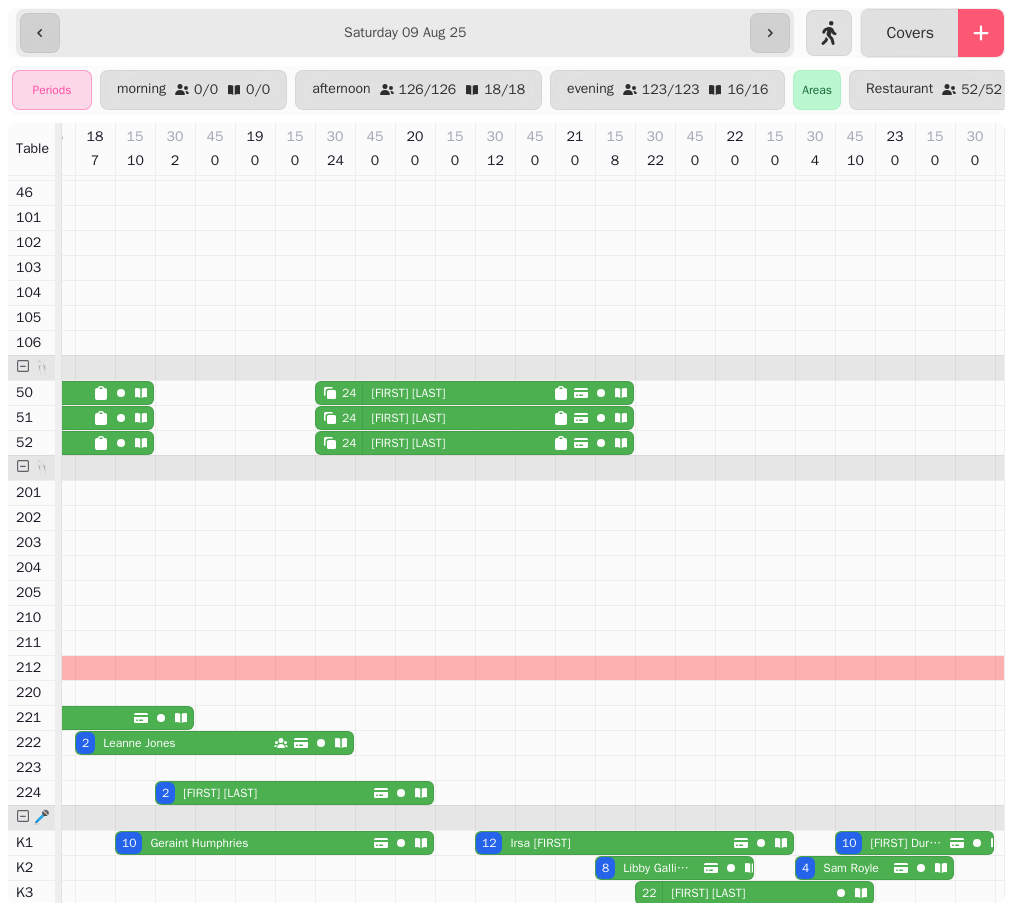 select on "**********" 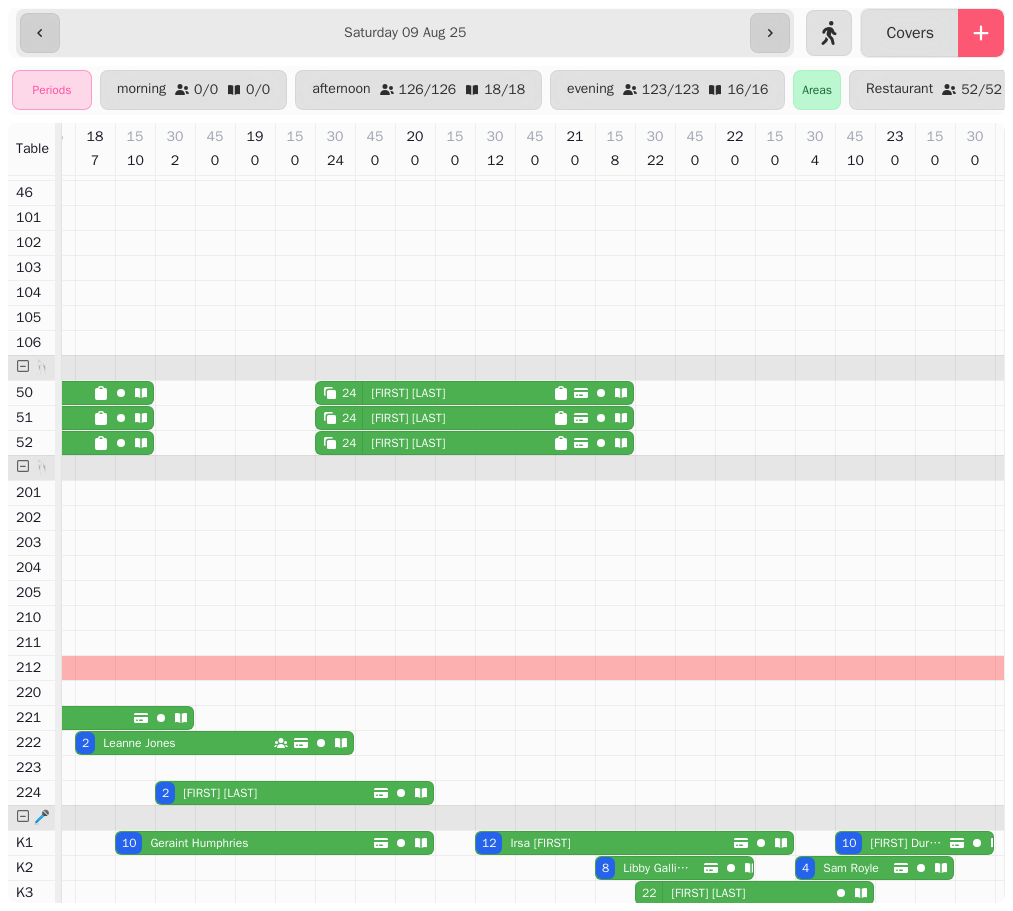 select on "*" 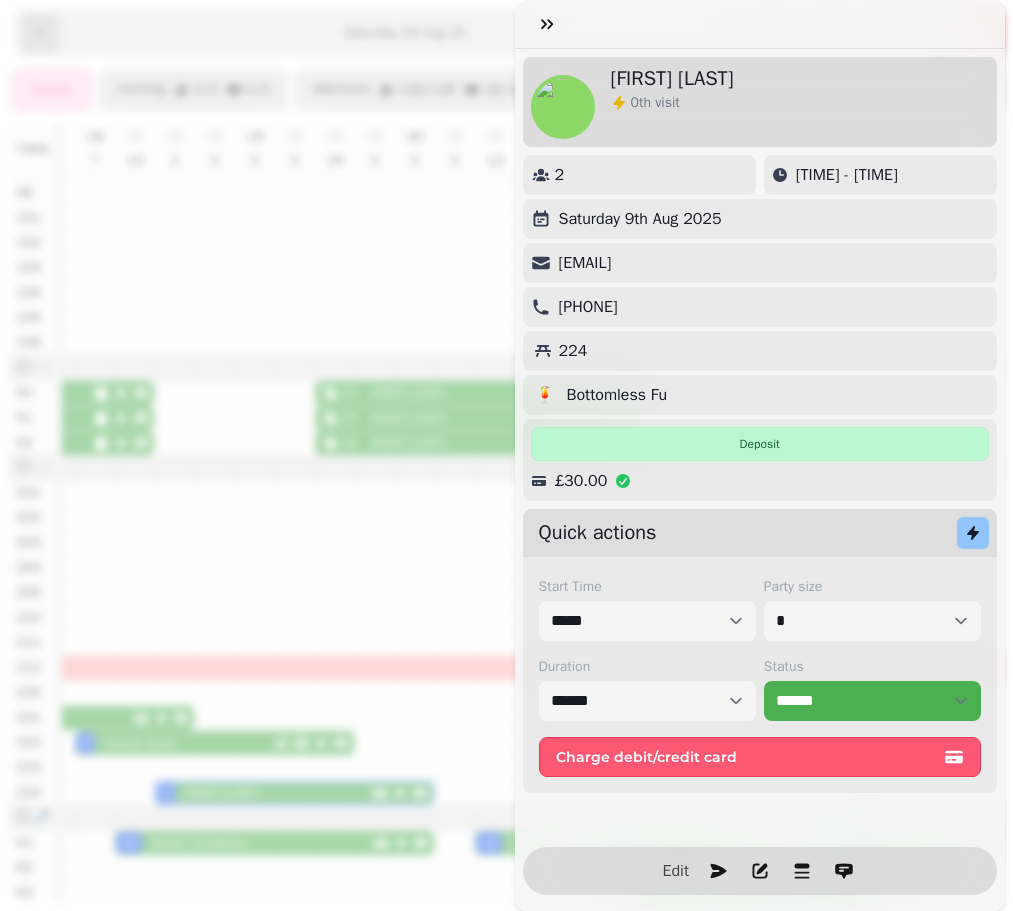 scroll, scrollTop: 0, scrollLeft: 2898, axis: horizontal 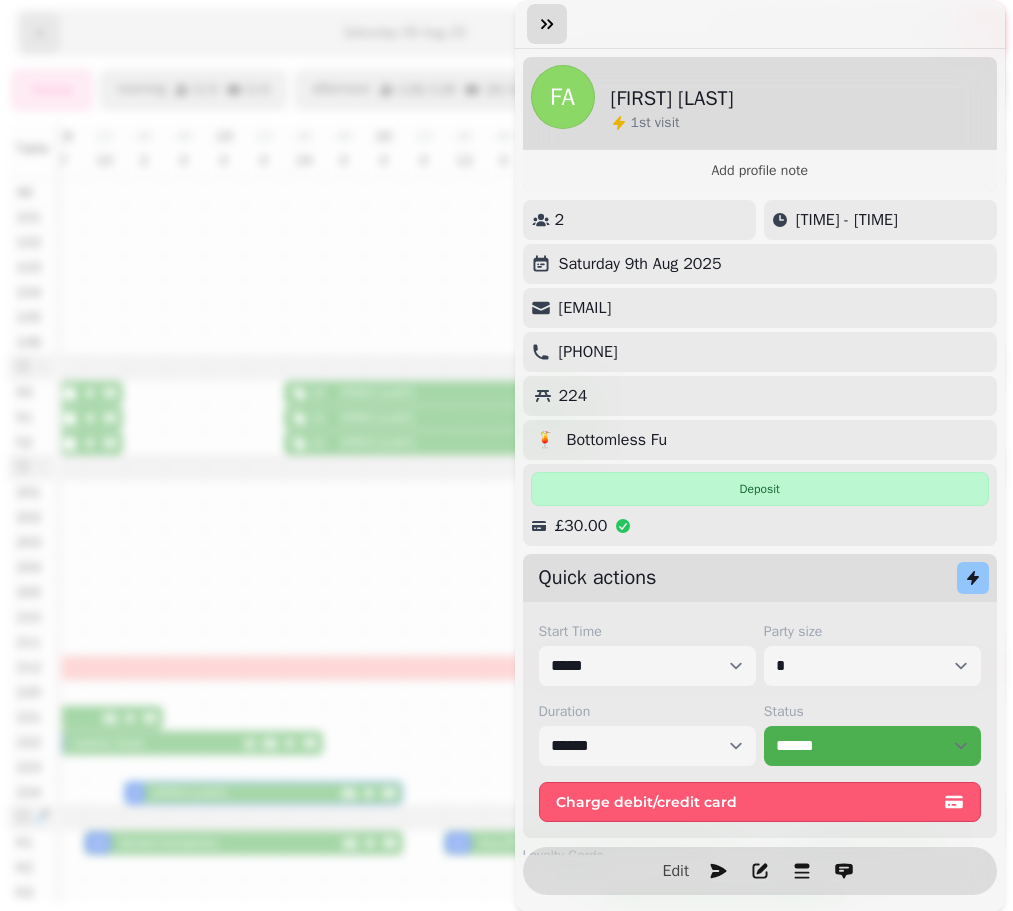click 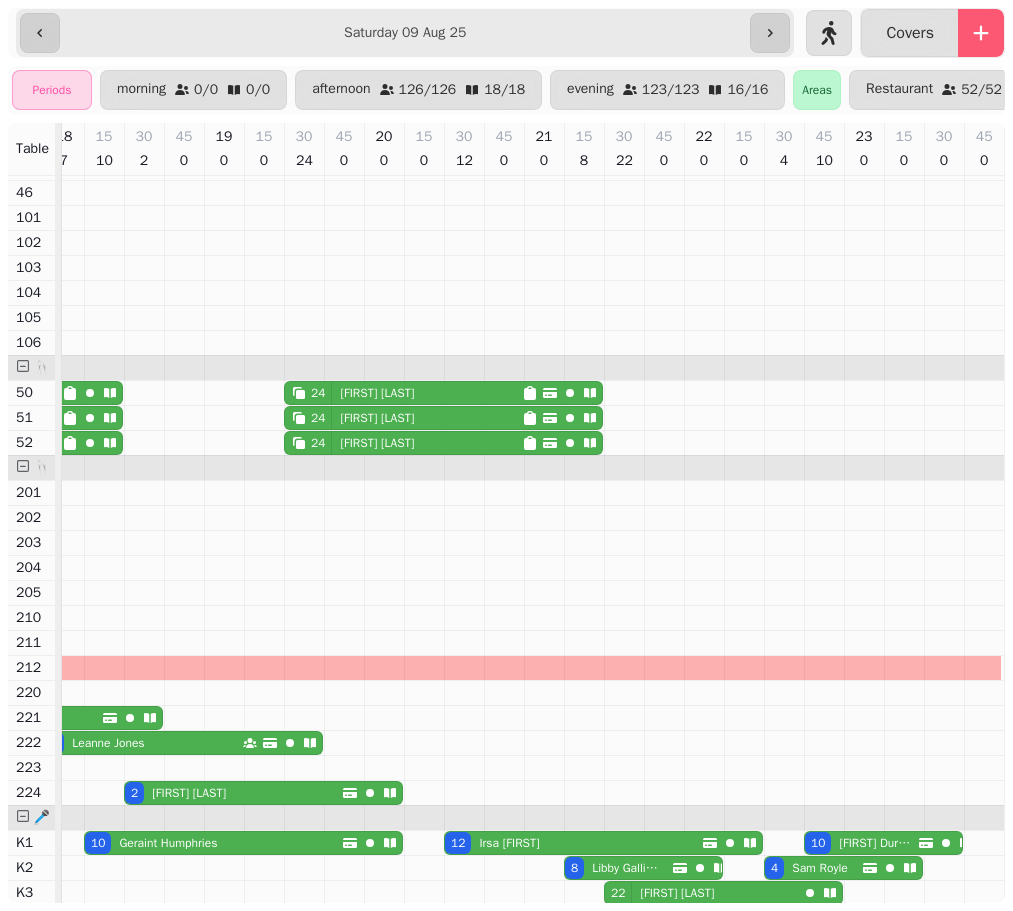 scroll, scrollTop: 720, scrollLeft: 2428, axis: both 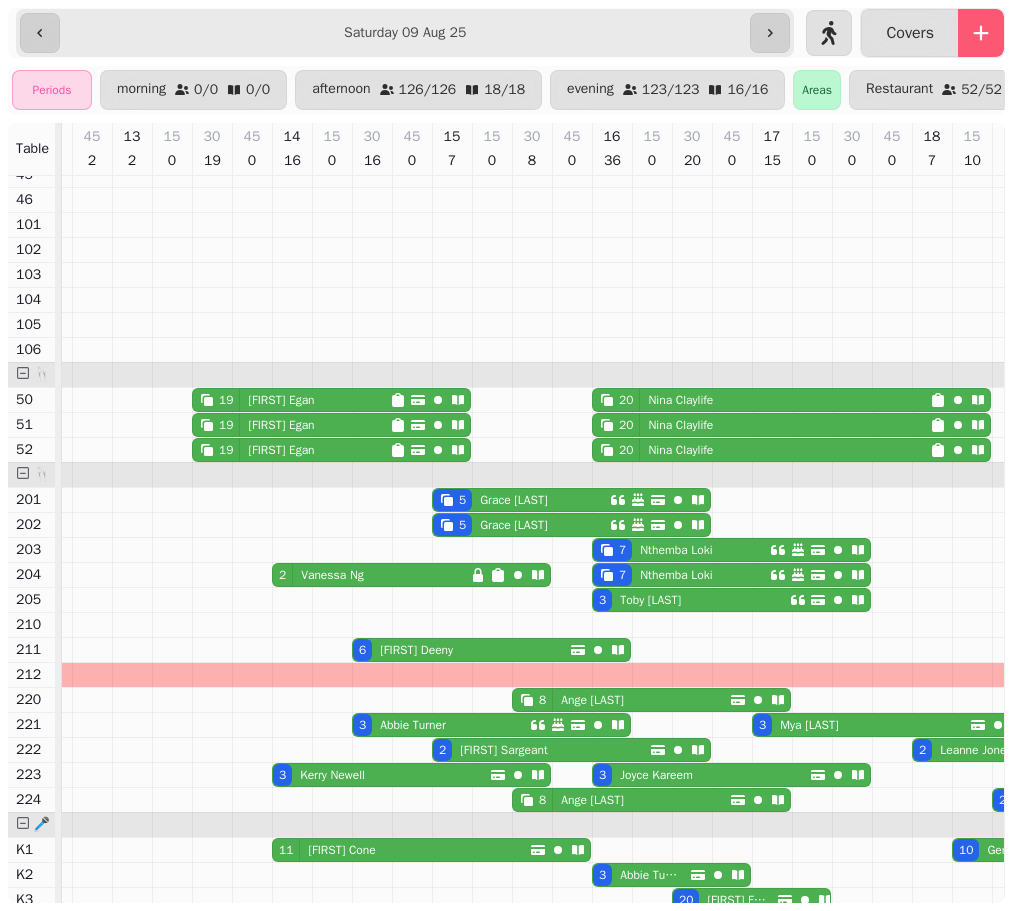 click on "[FIRST]   [LAST]" at bounding box center [656, 775] 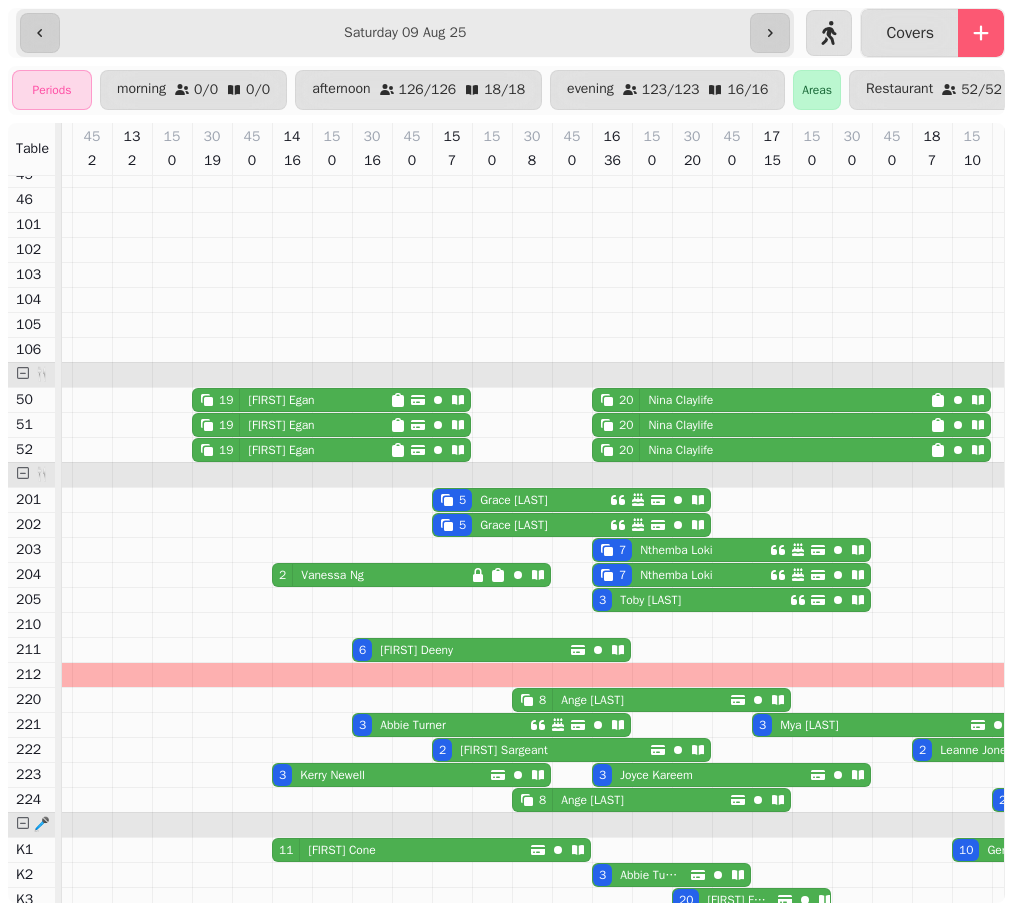 select on "**********" 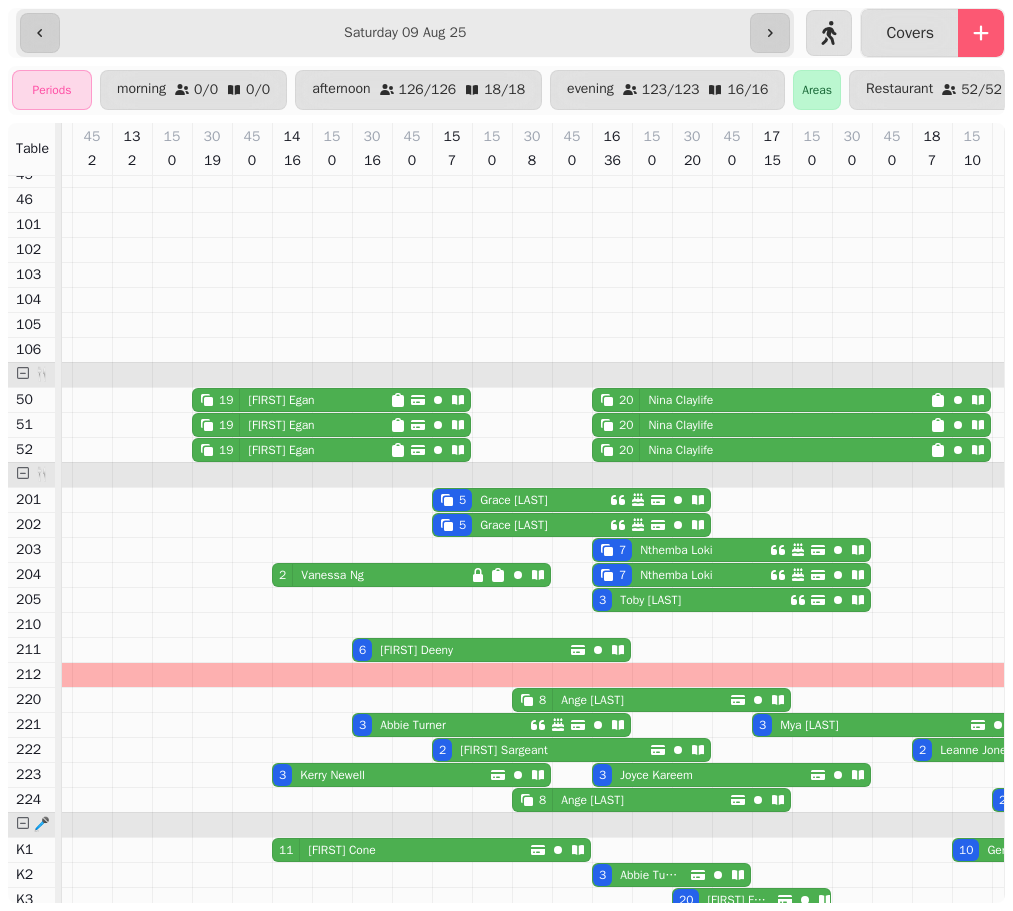 select on "*" 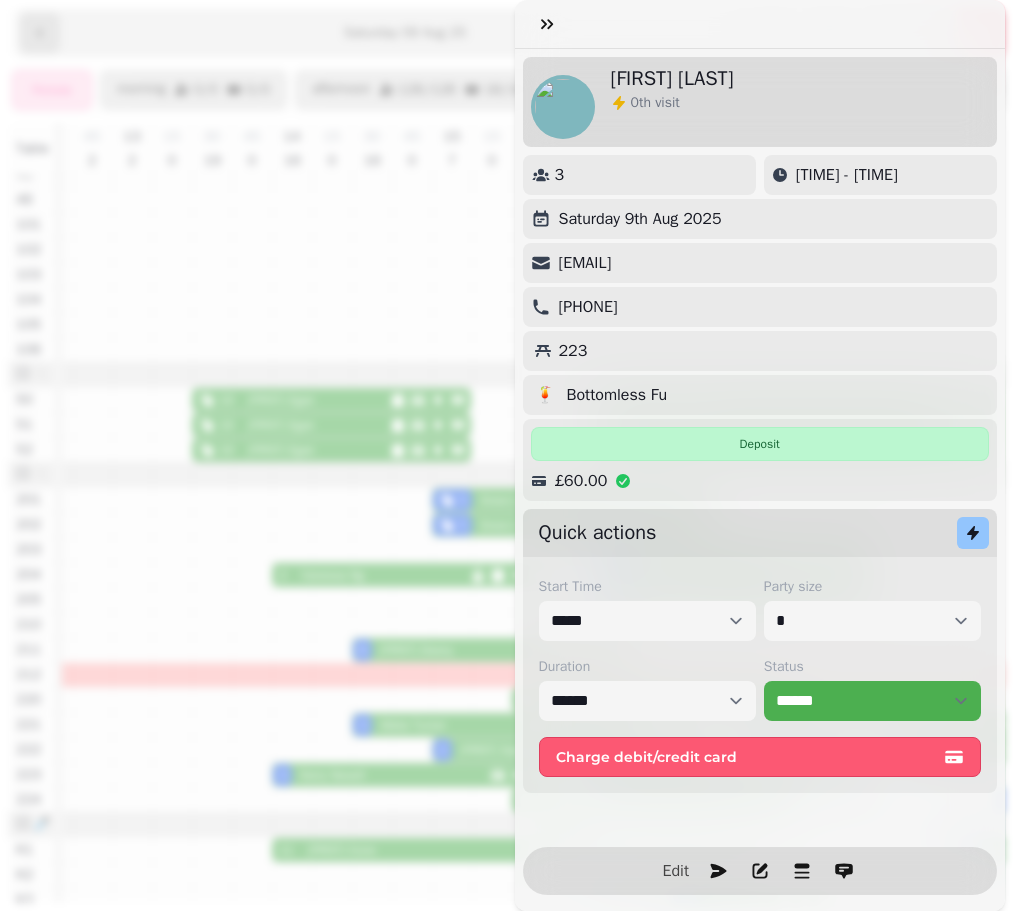 scroll, scrollTop: 0, scrollLeft: 2547, axis: horizontal 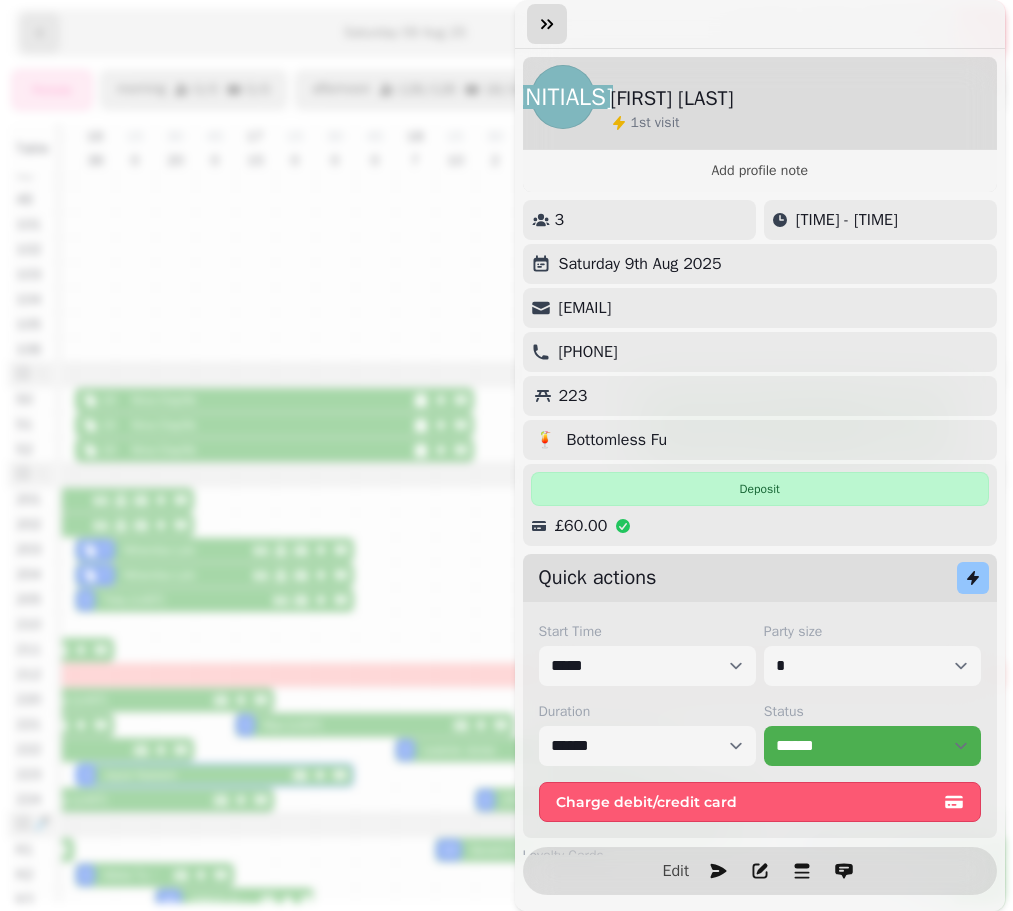 click 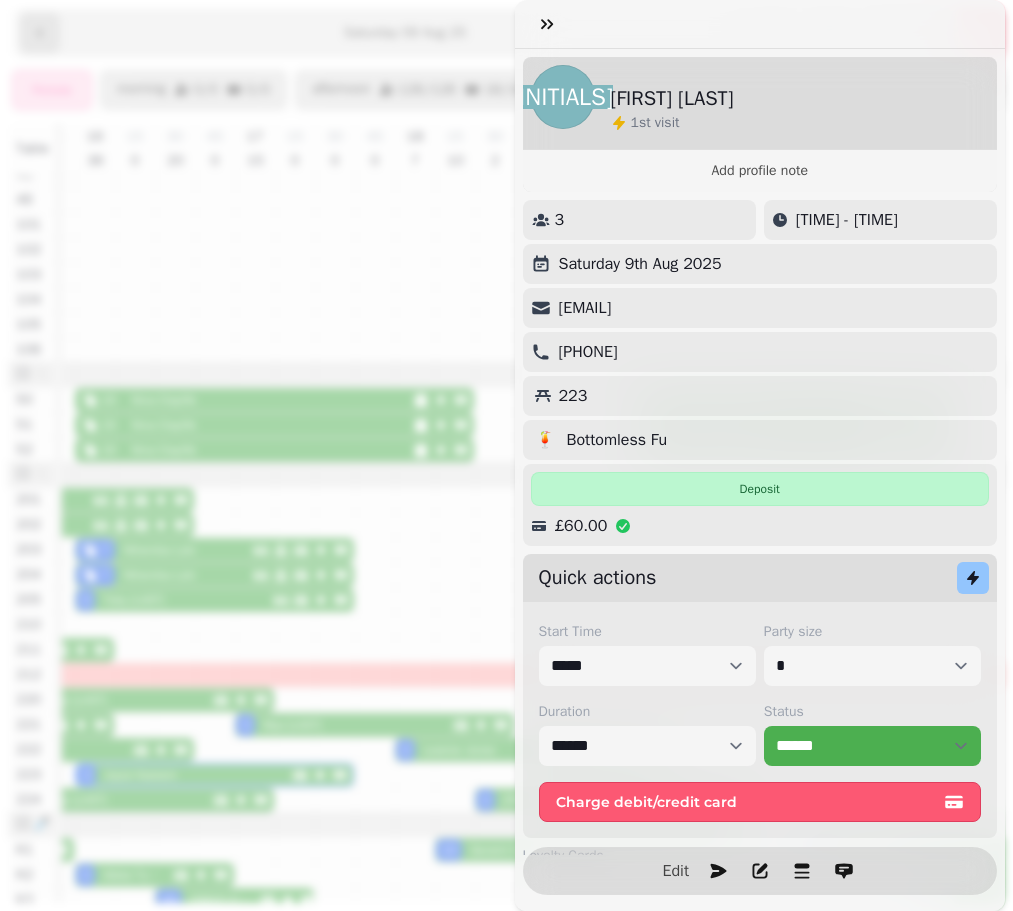 click 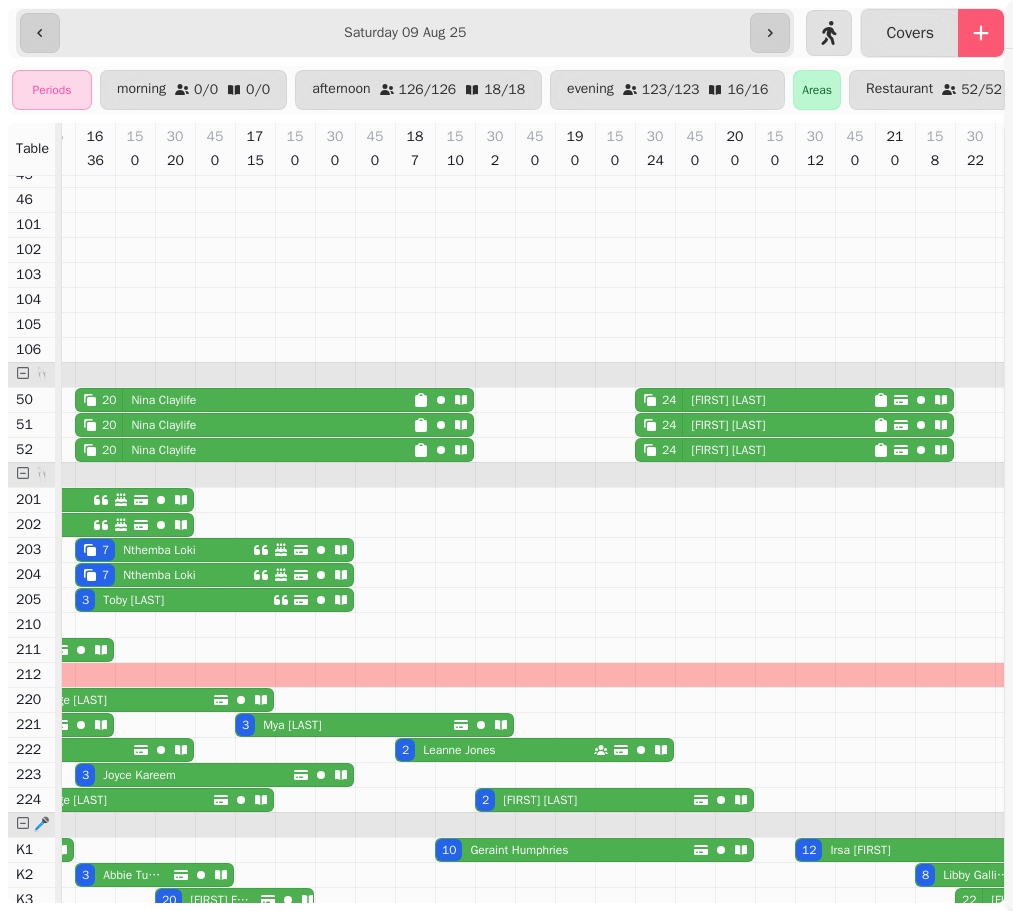 click at bounding box center [506, 471] 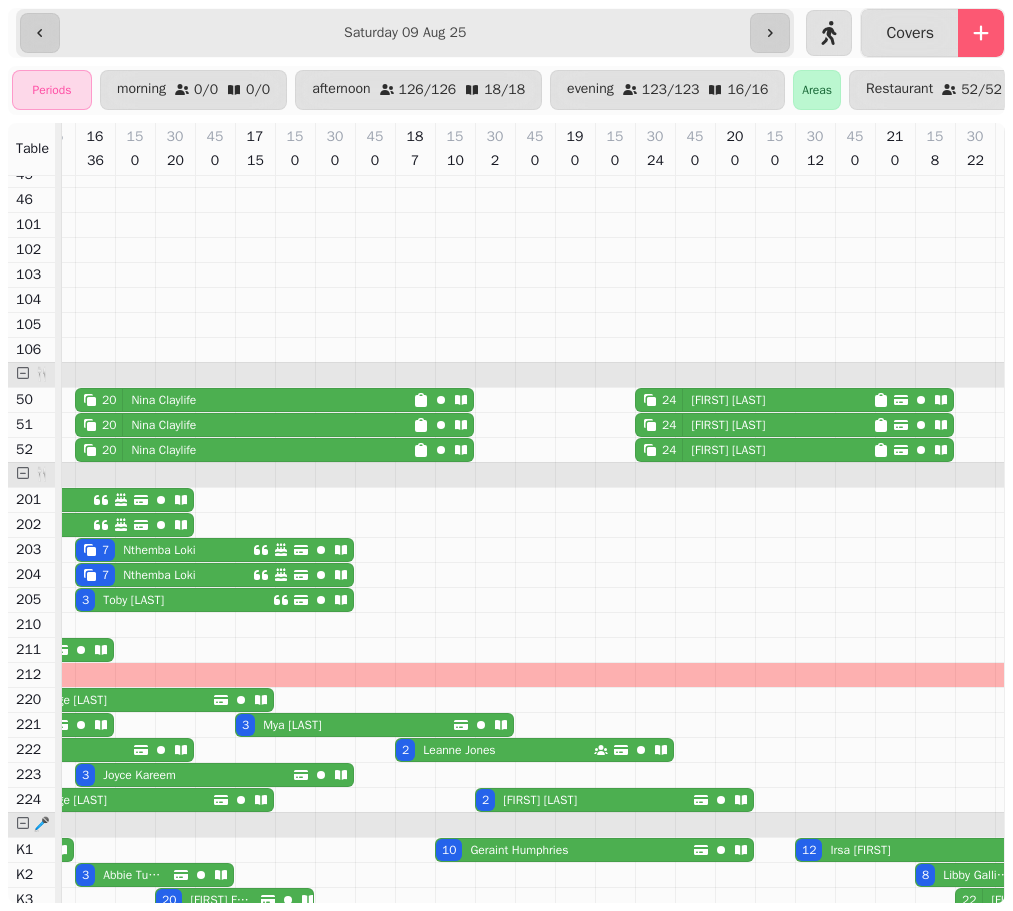 scroll, scrollTop: 713, scrollLeft: 2898, axis: both 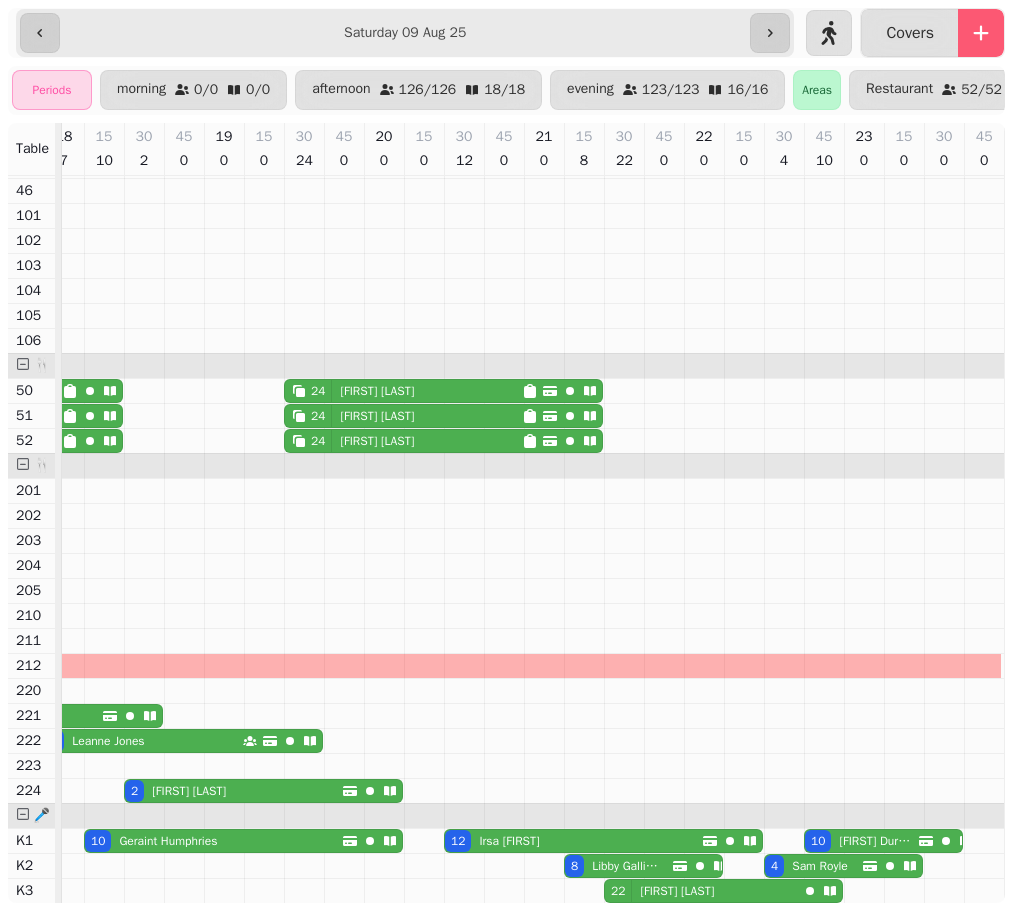click on "22 [FIRST] [LAST]" at bounding box center [701, 891] 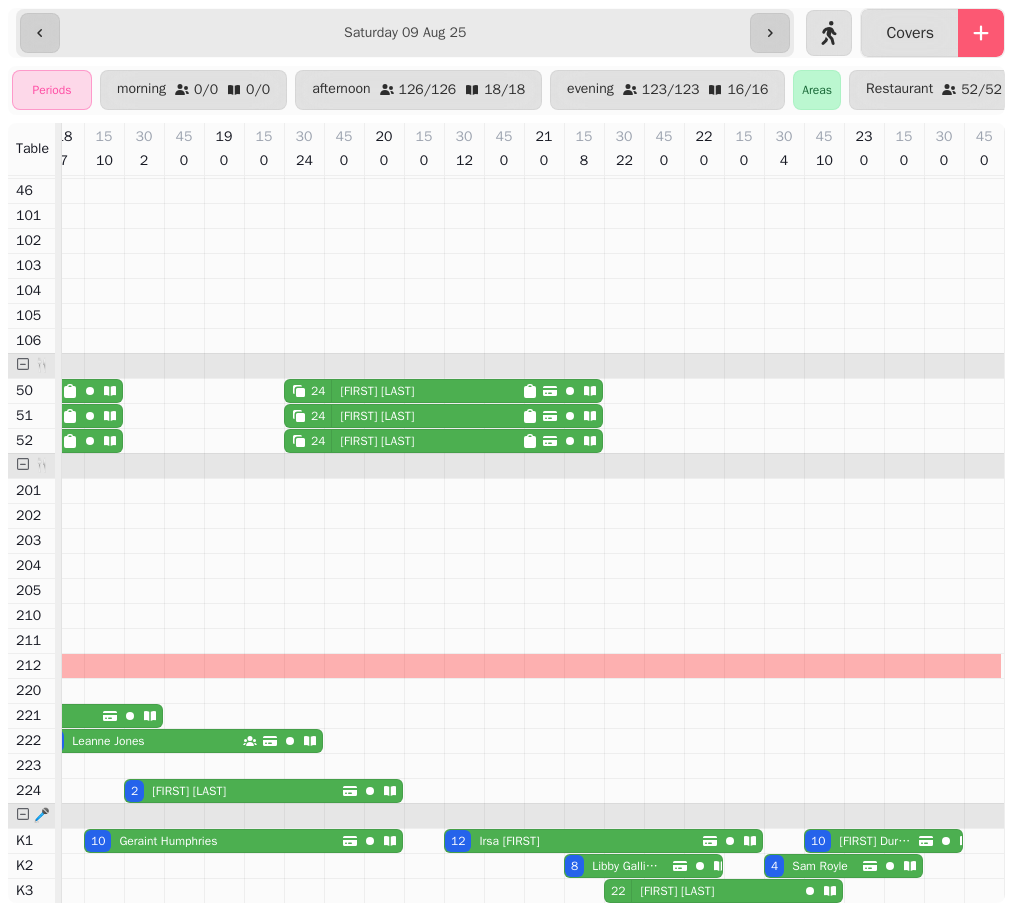 select on "**********" 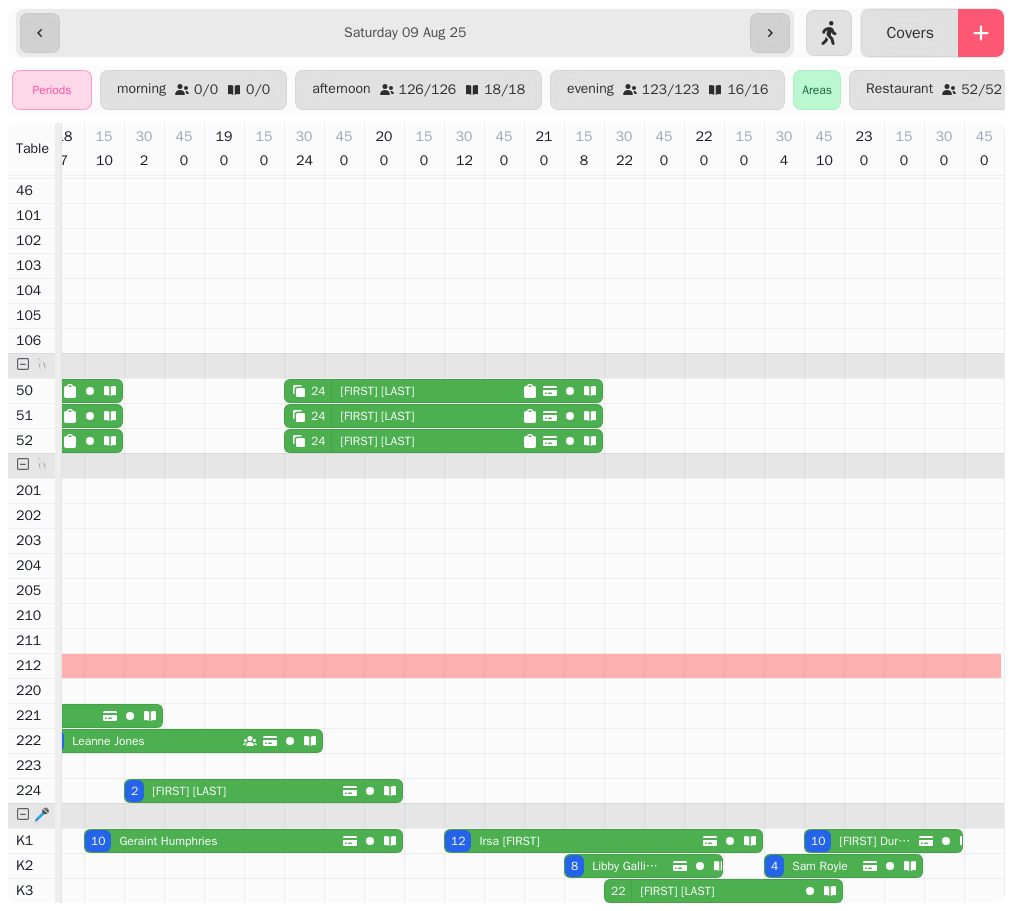 select on "**" 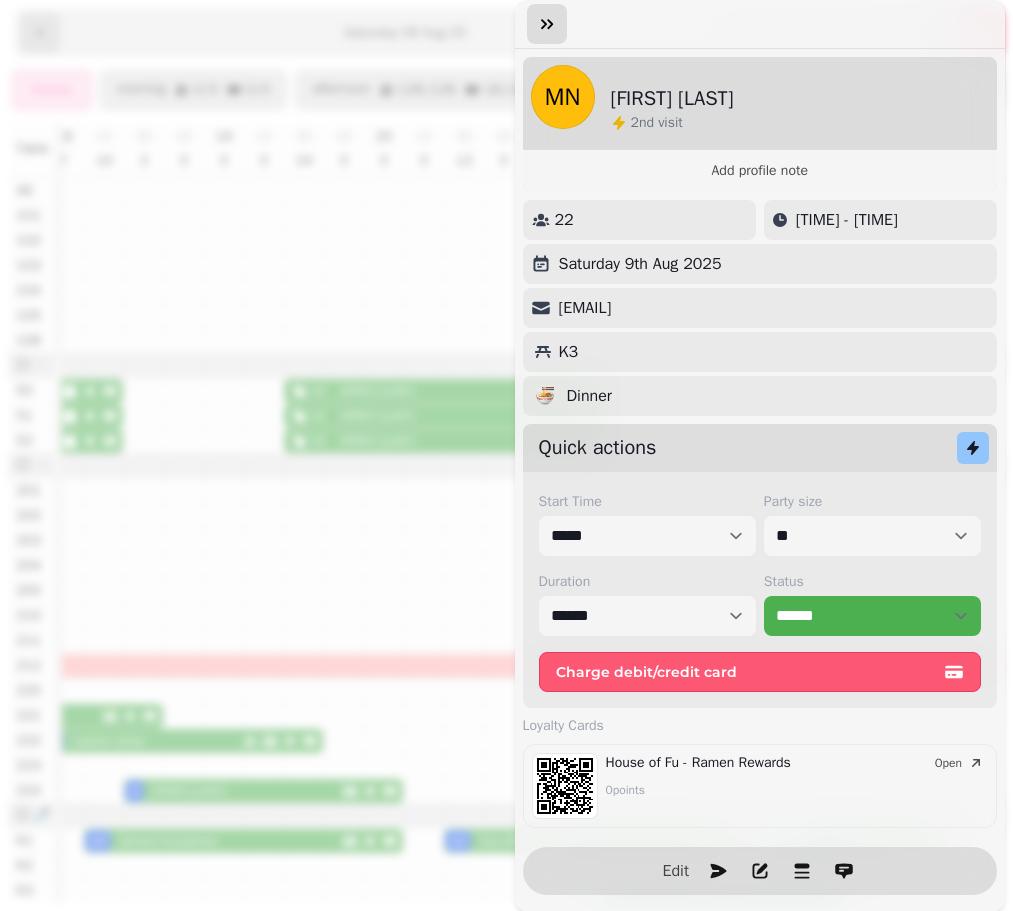 click 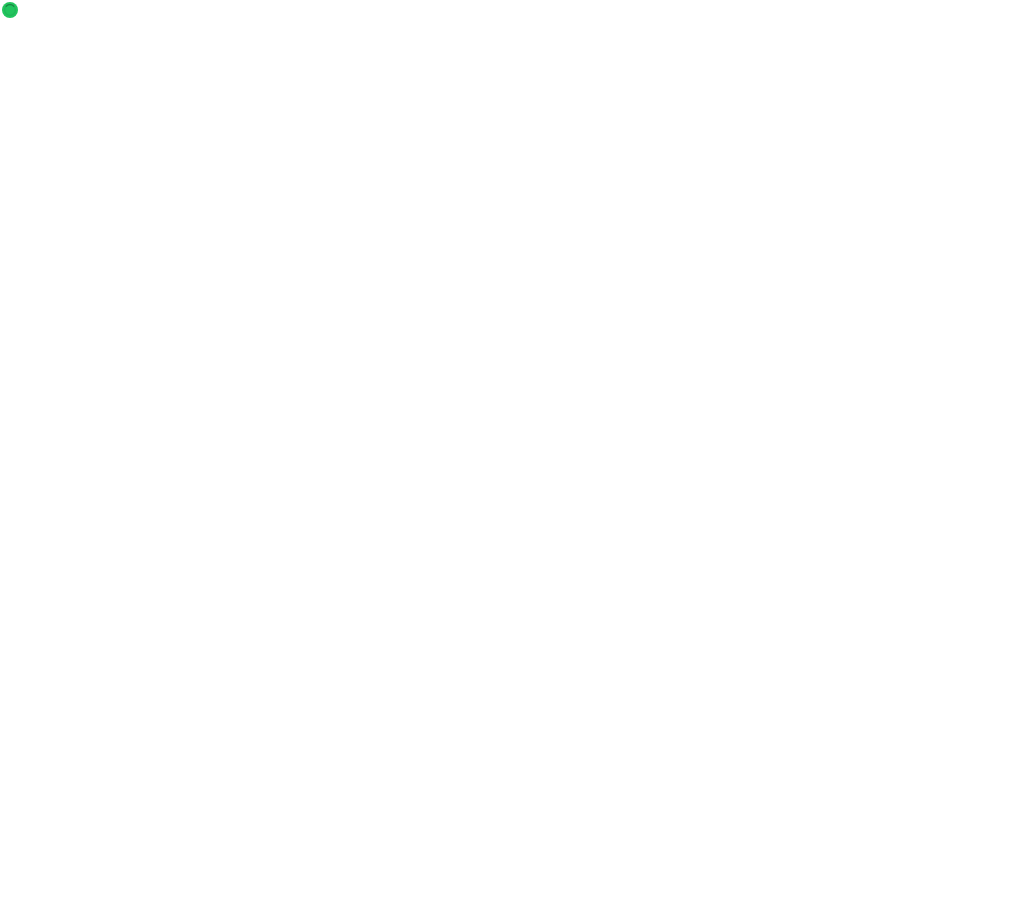 scroll, scrollTop: 0, scrollLeft: 0, axis: both 